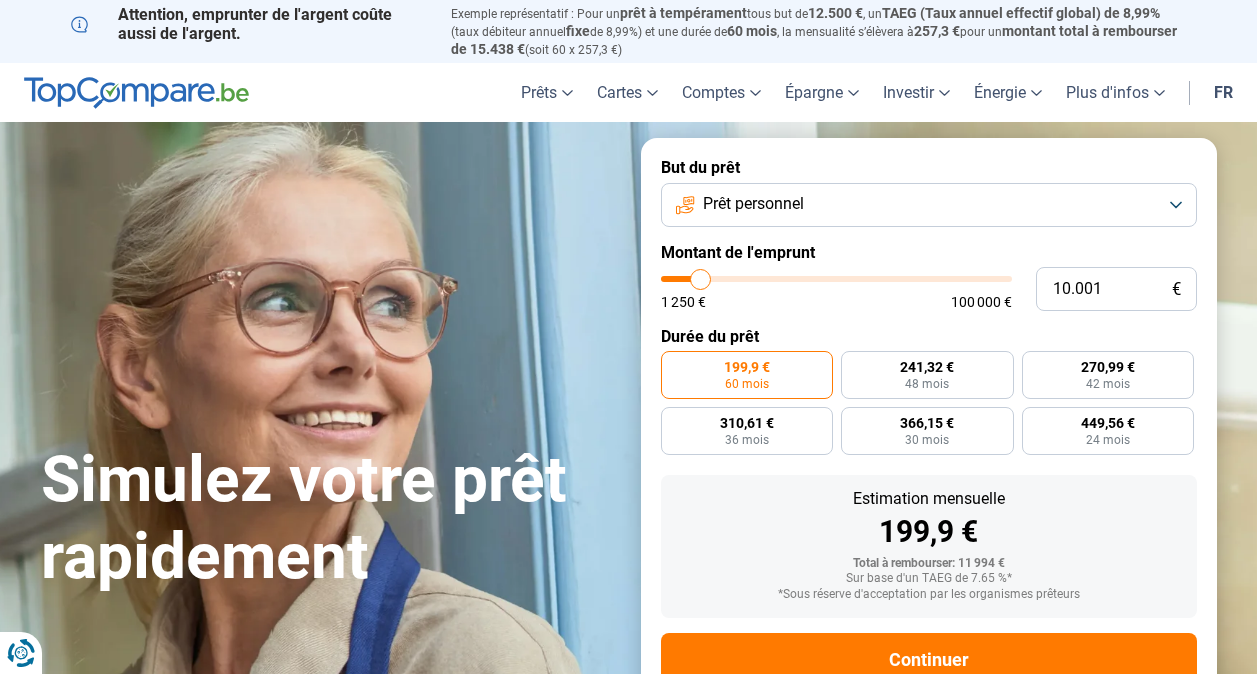 scroll, scrollTop: 0, scrollLeft: 0, axis: both 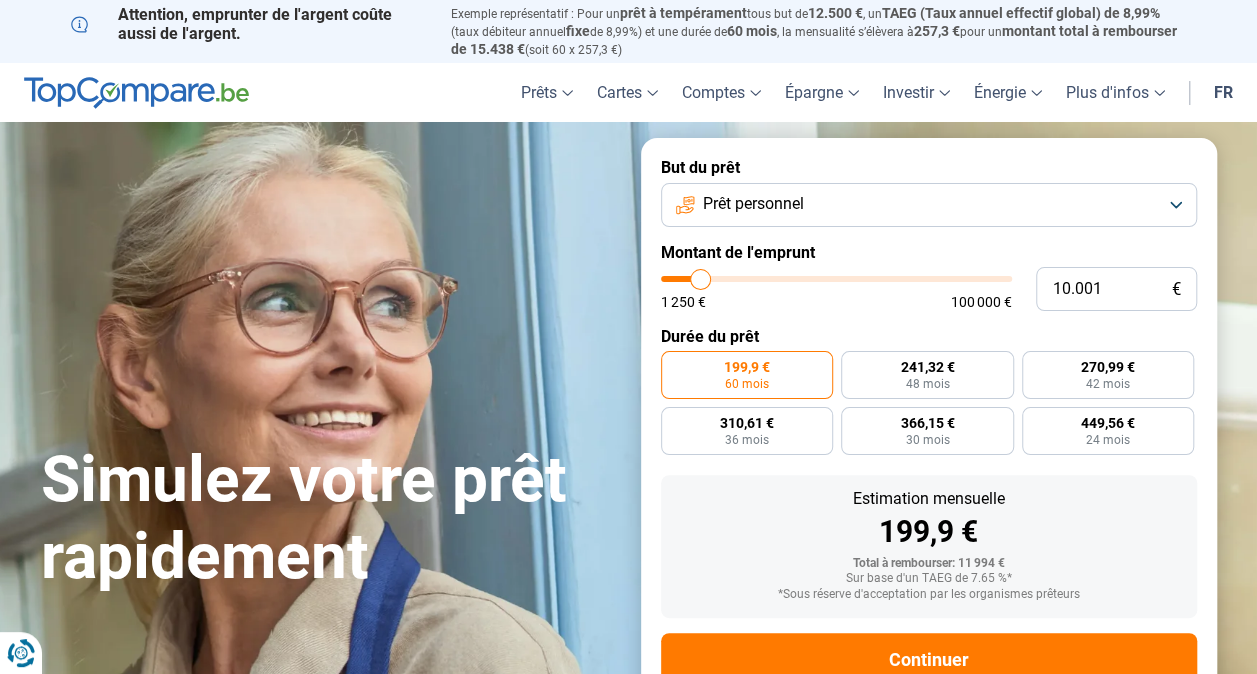 type on "12.250" 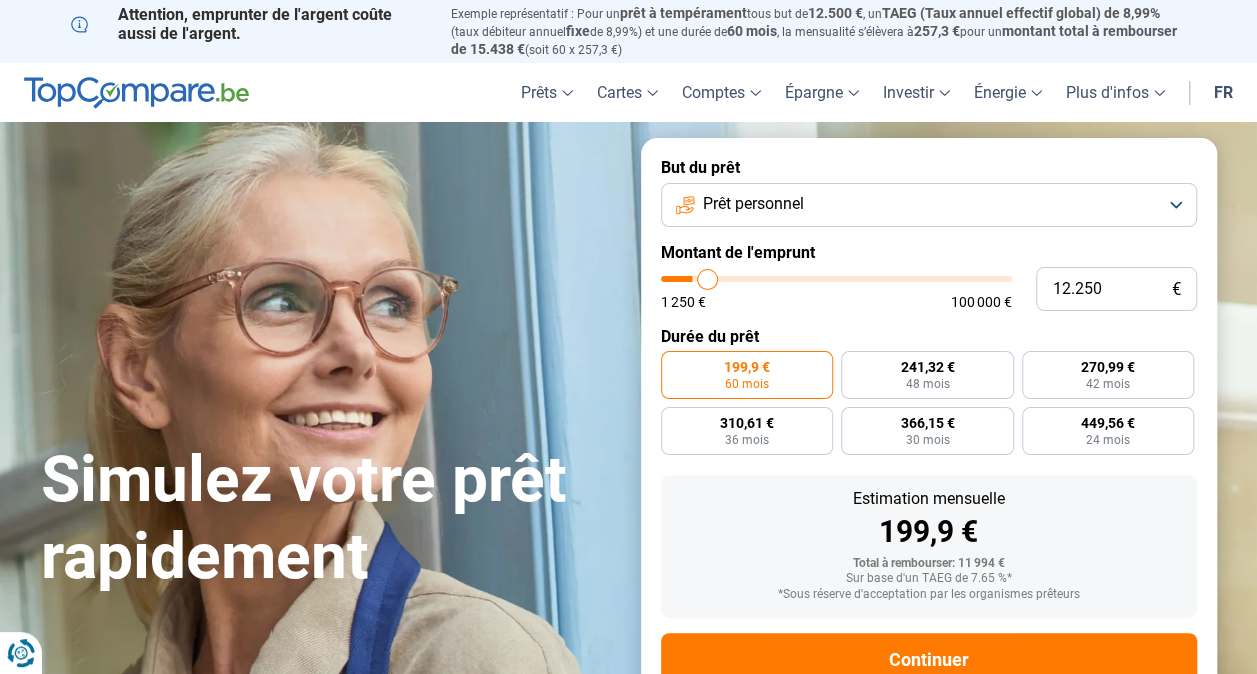 type on "13.000" 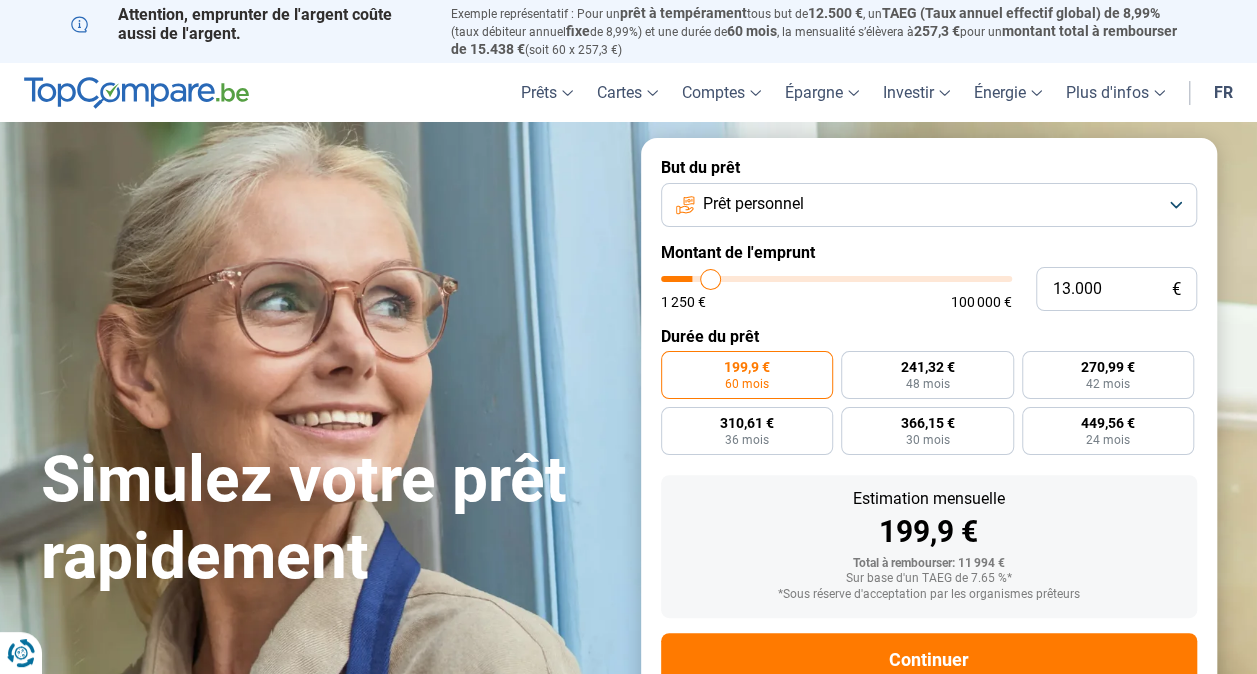 type on "15.500" 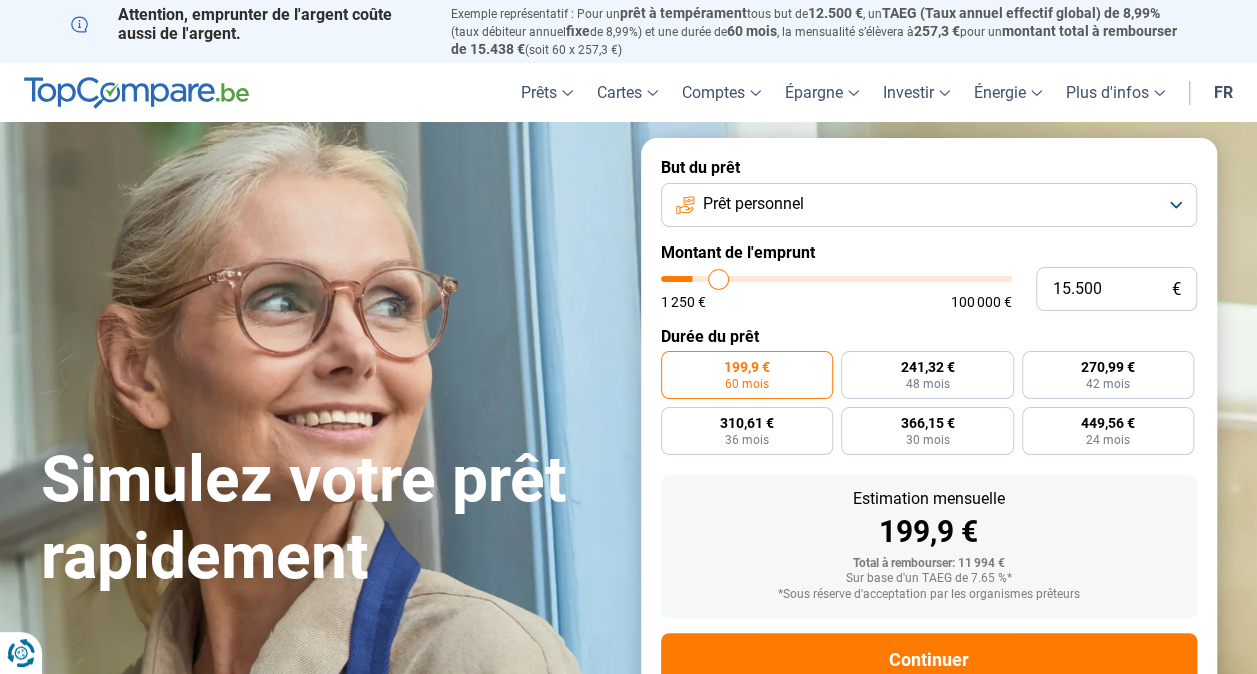 type on "22.000" 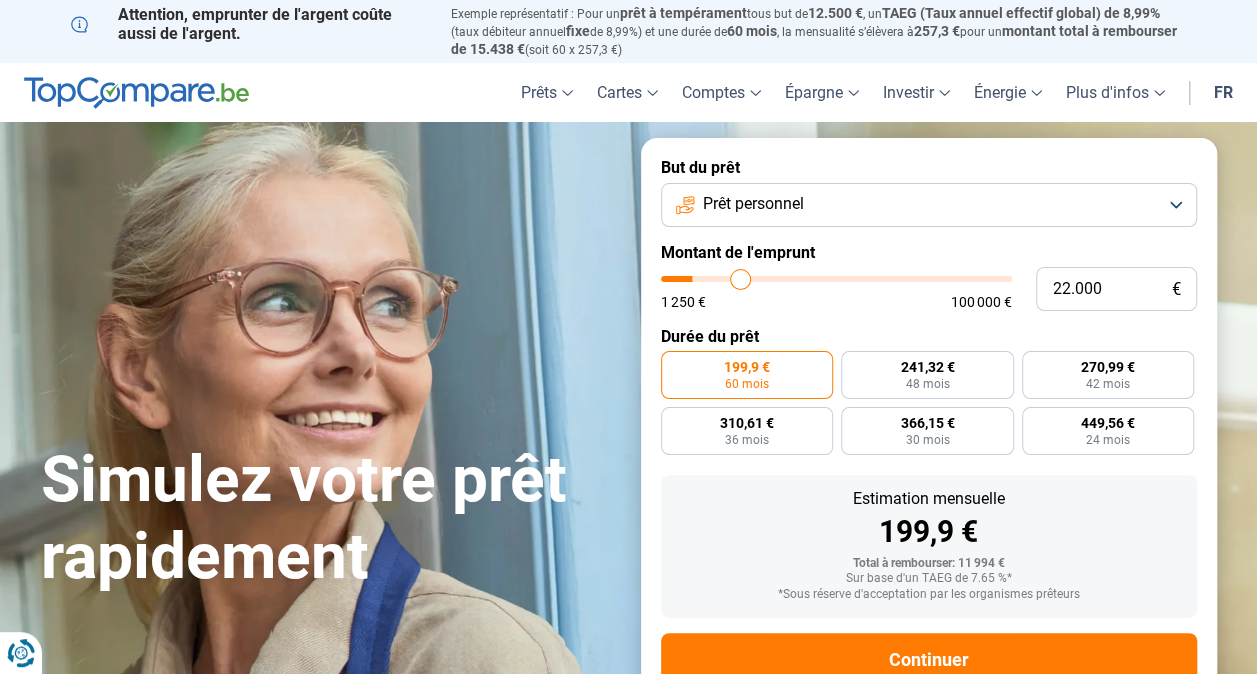 type on "24.750" 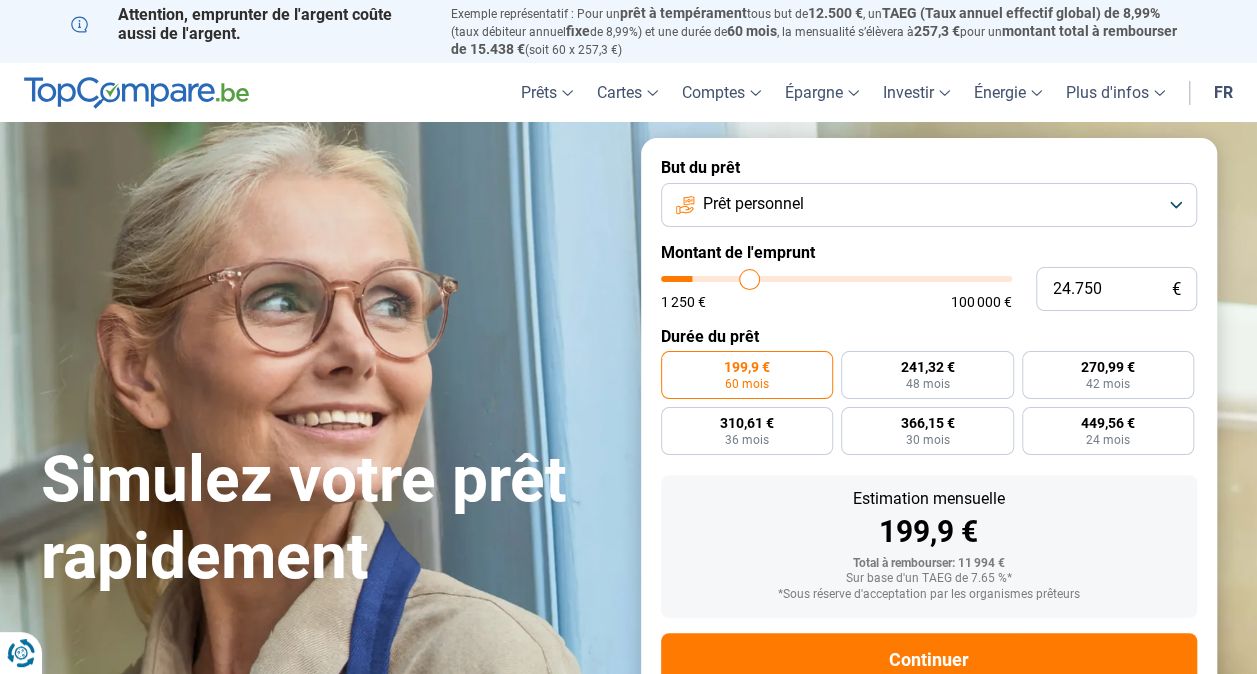 type on "31.250" 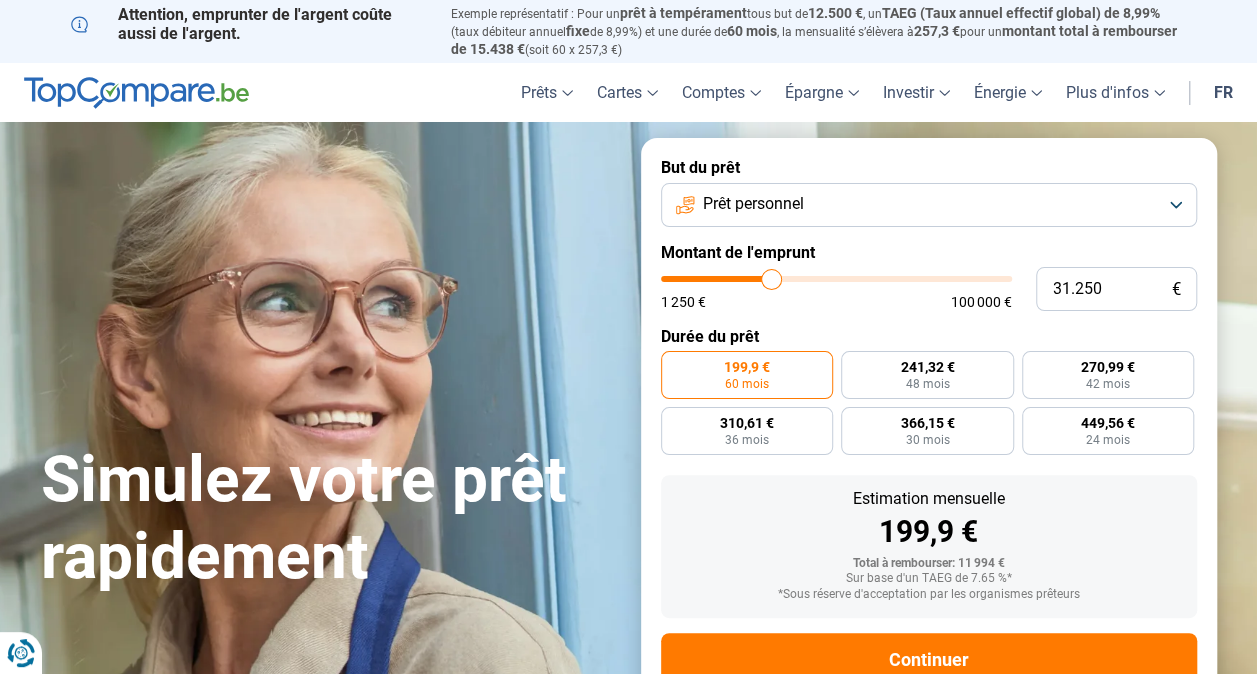 type on "44.000" 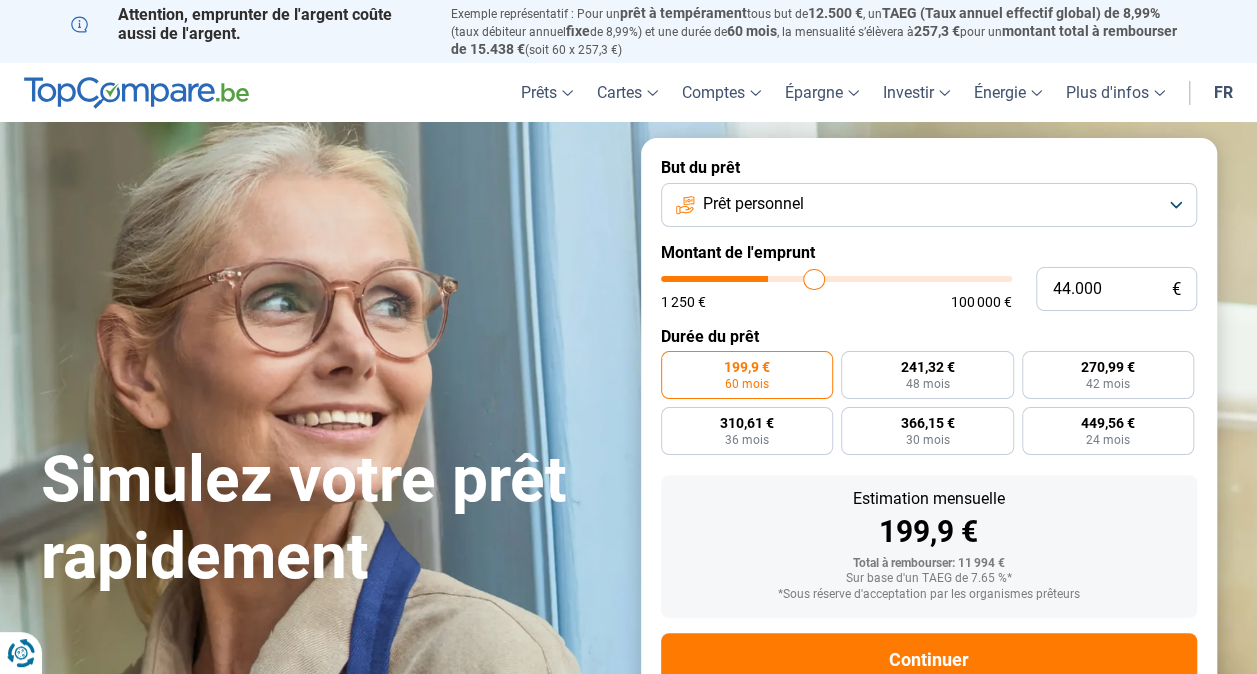 type on "54.750" 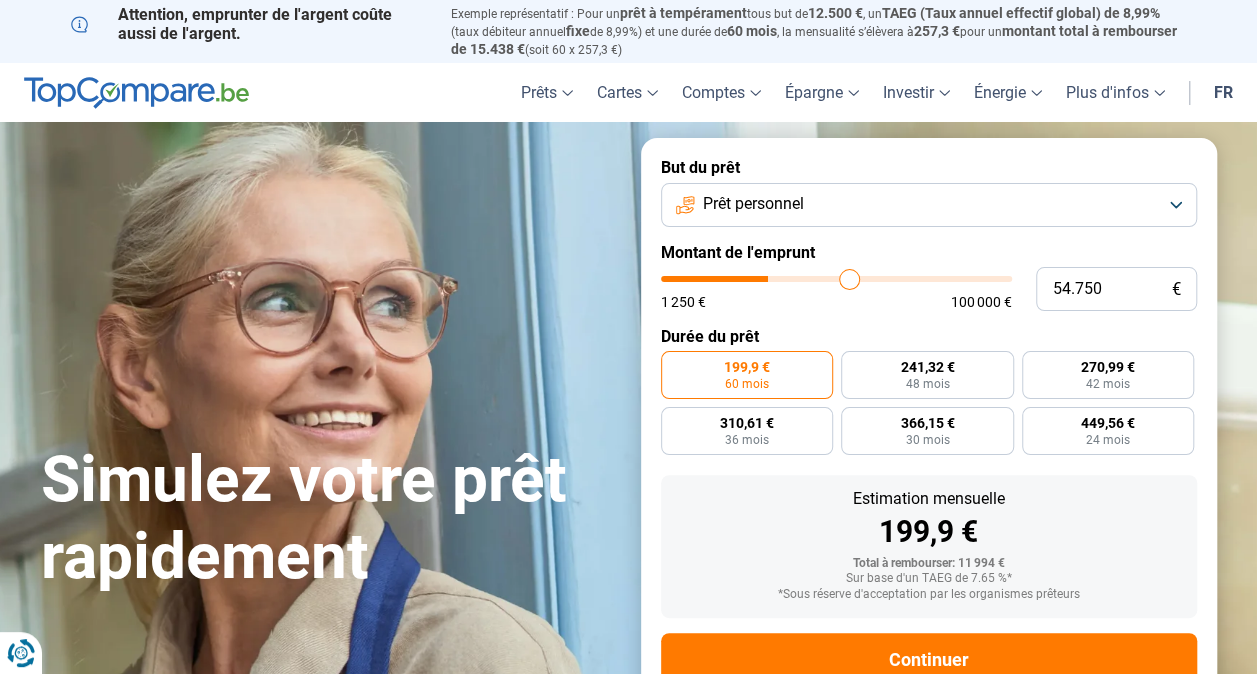 type on "66.500" 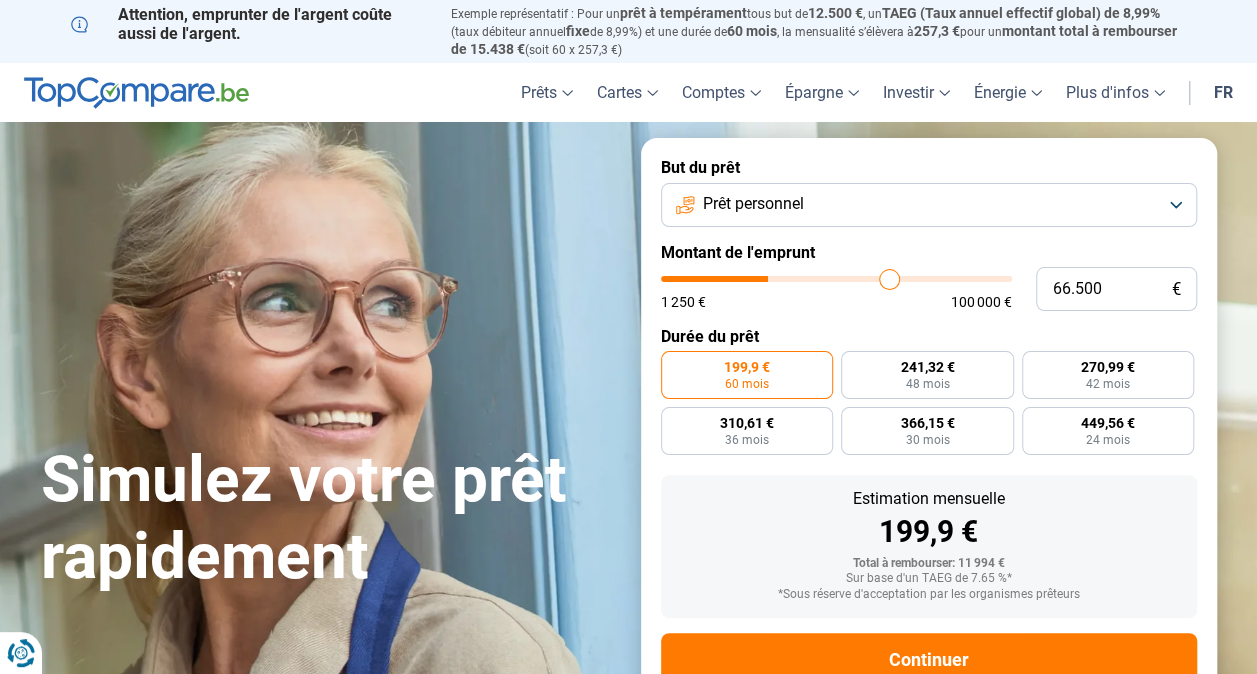 type on "75.000" 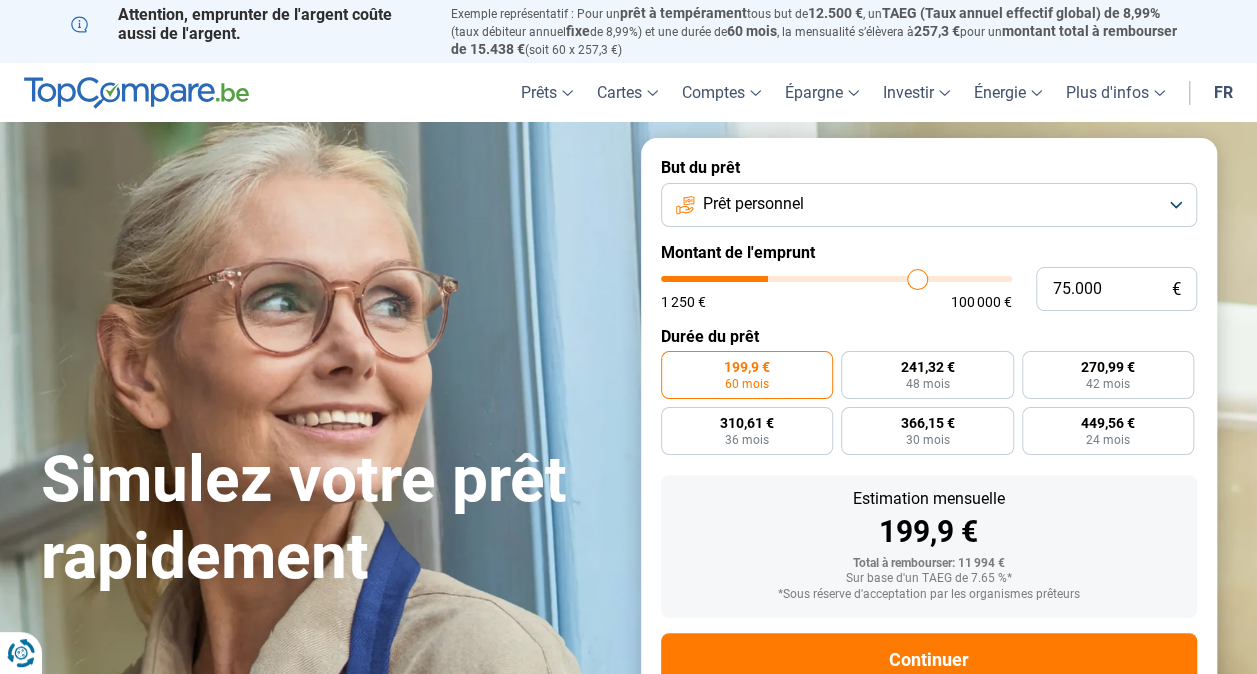 type on "84.750" 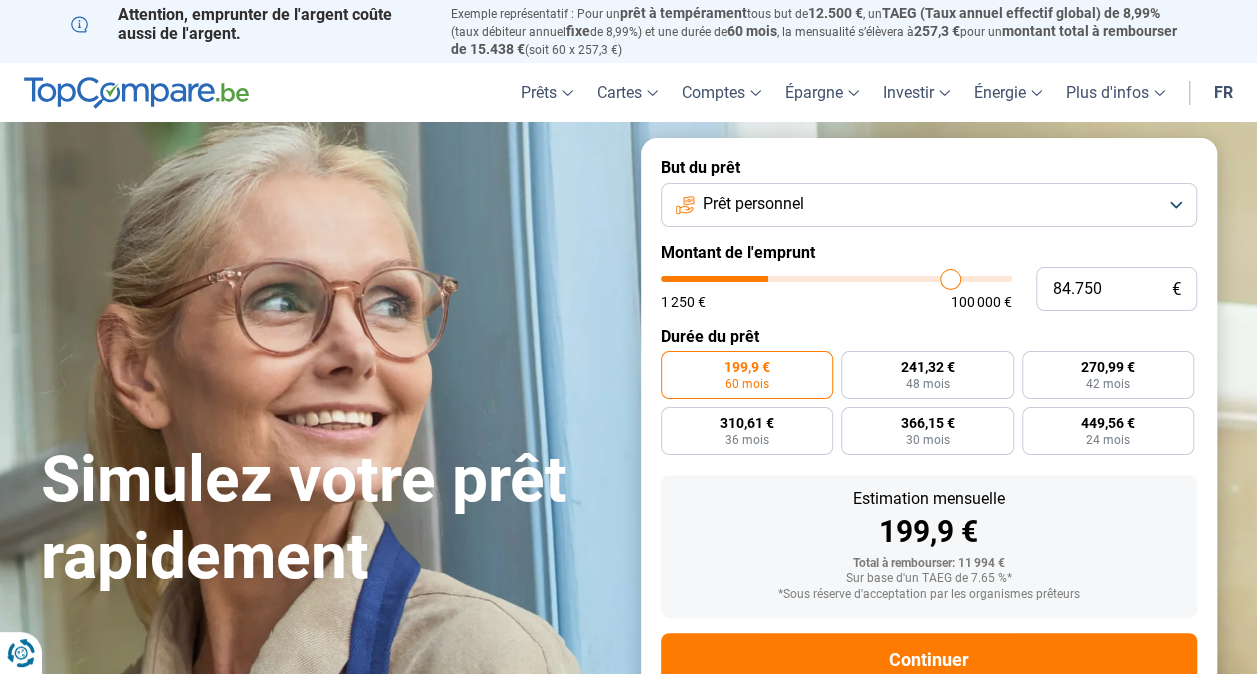 type on "92.250" 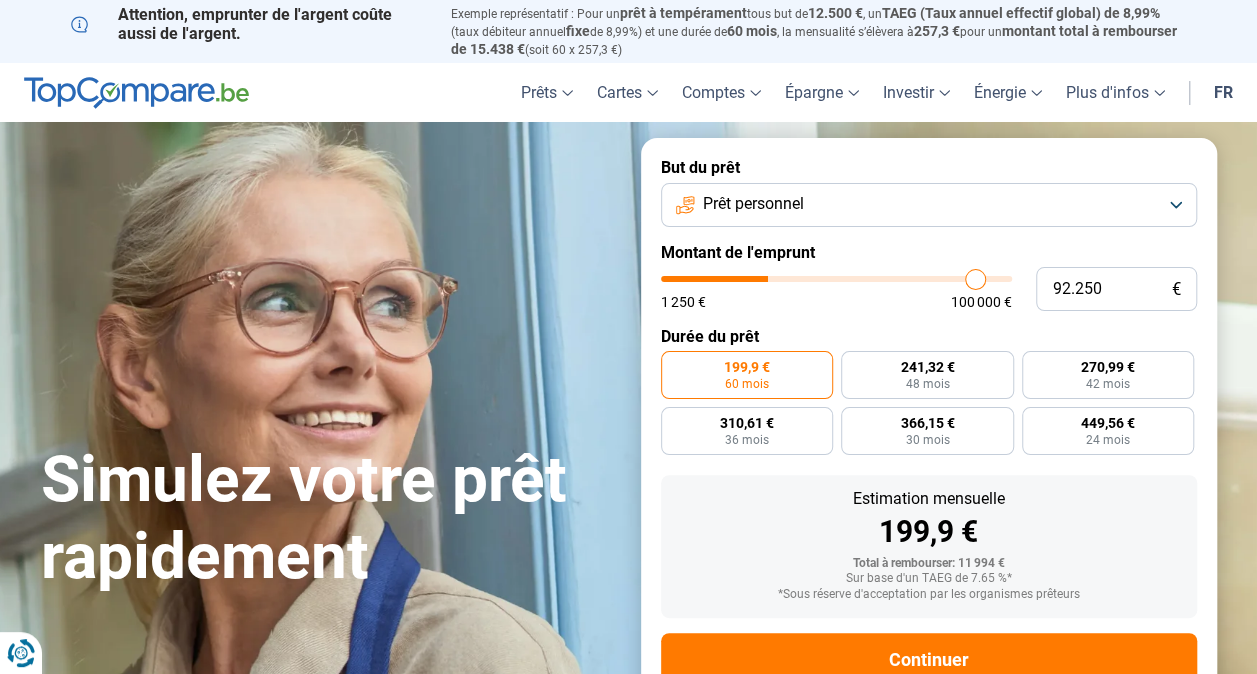 type on "97.500" 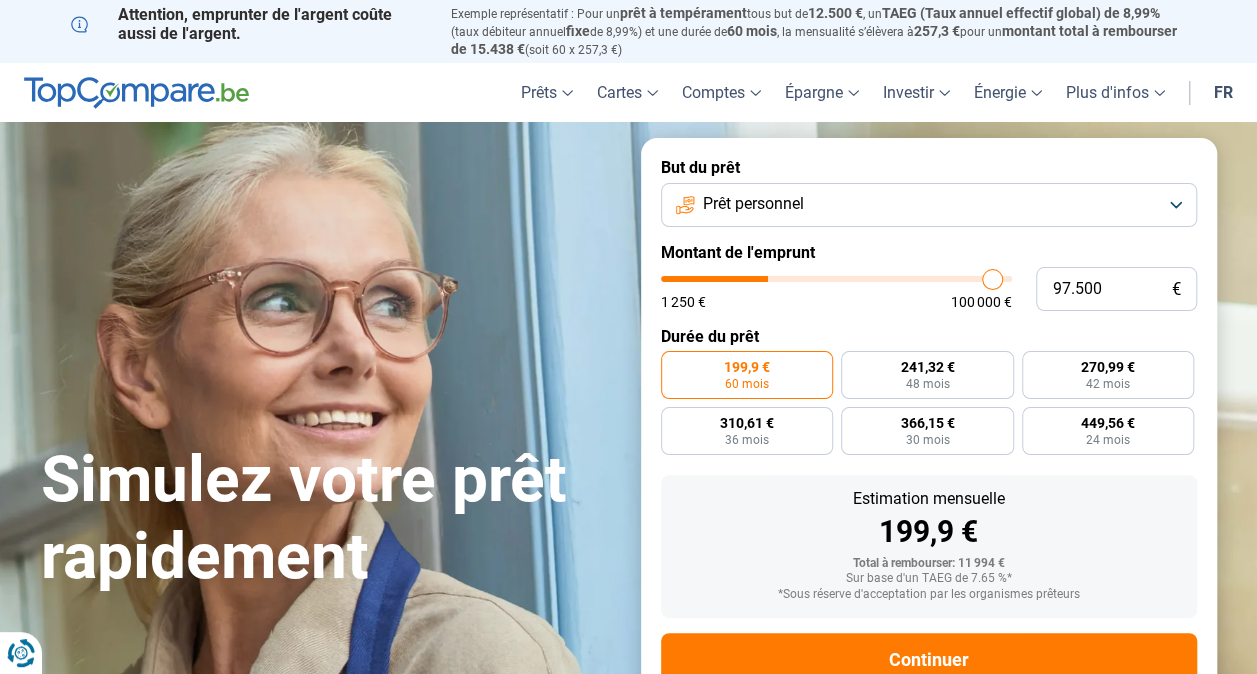 type on "100.000" 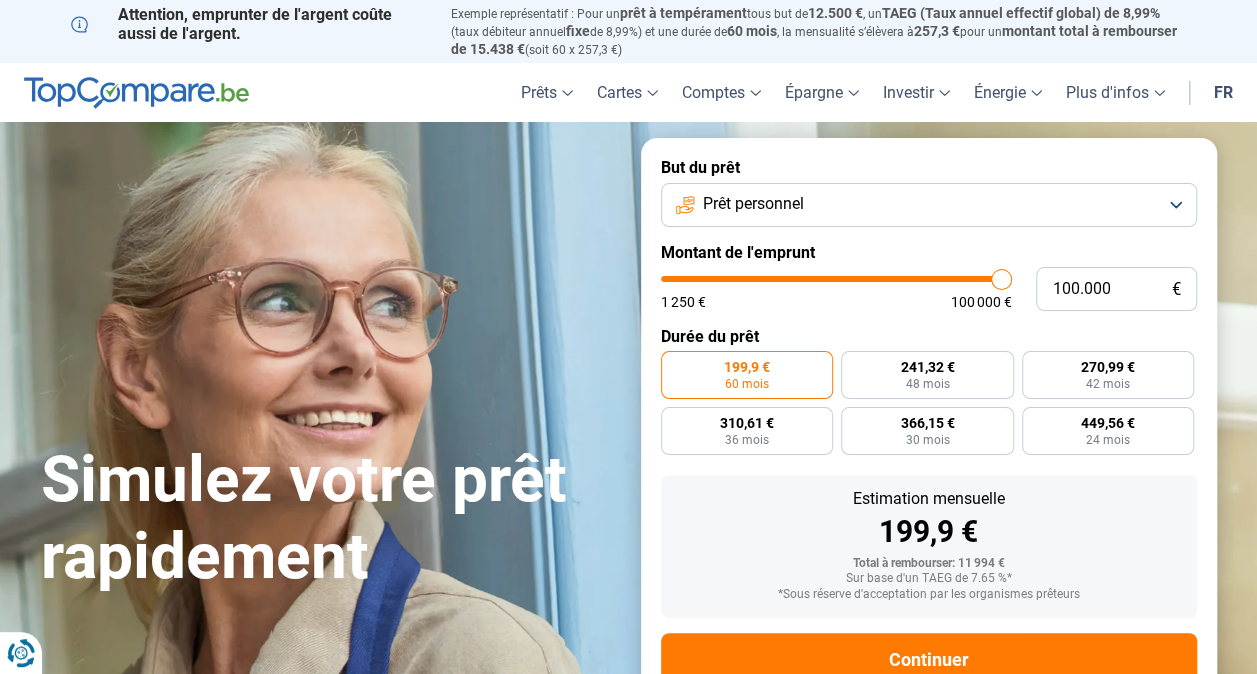 drag, startPoint x: 740, startPoint y: 283, endPoint x: 1082, endPoint y: 297, distance: 342.28644 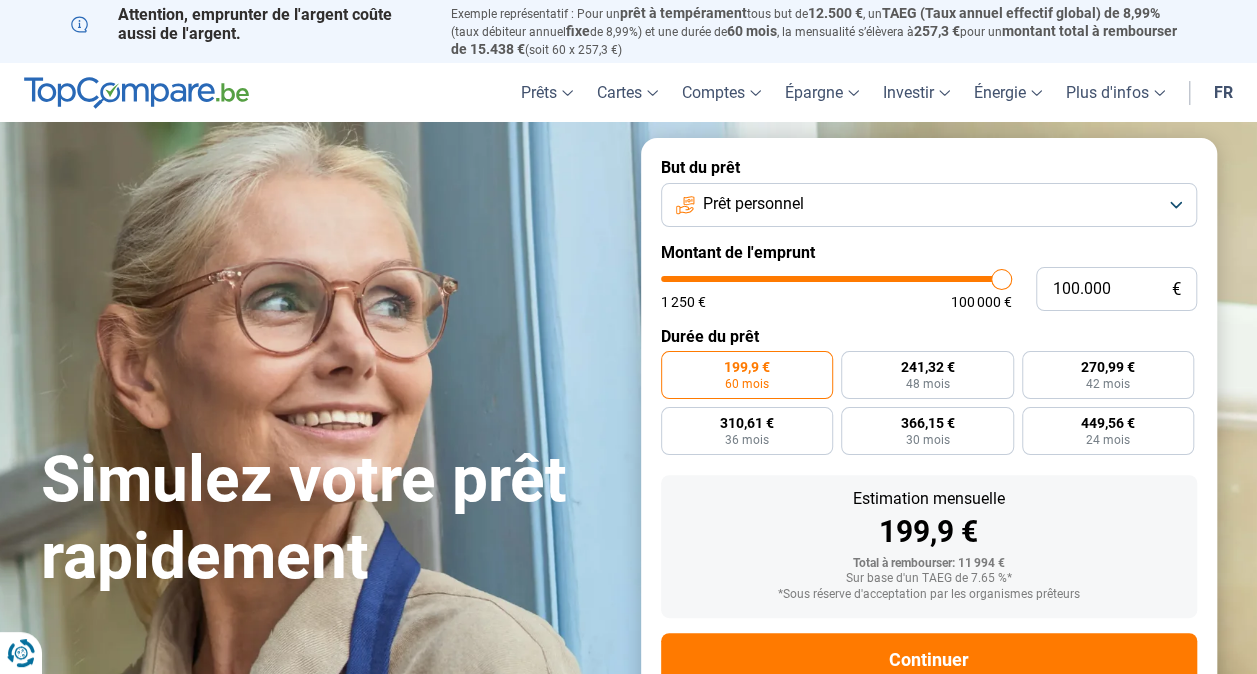 type on "100000" 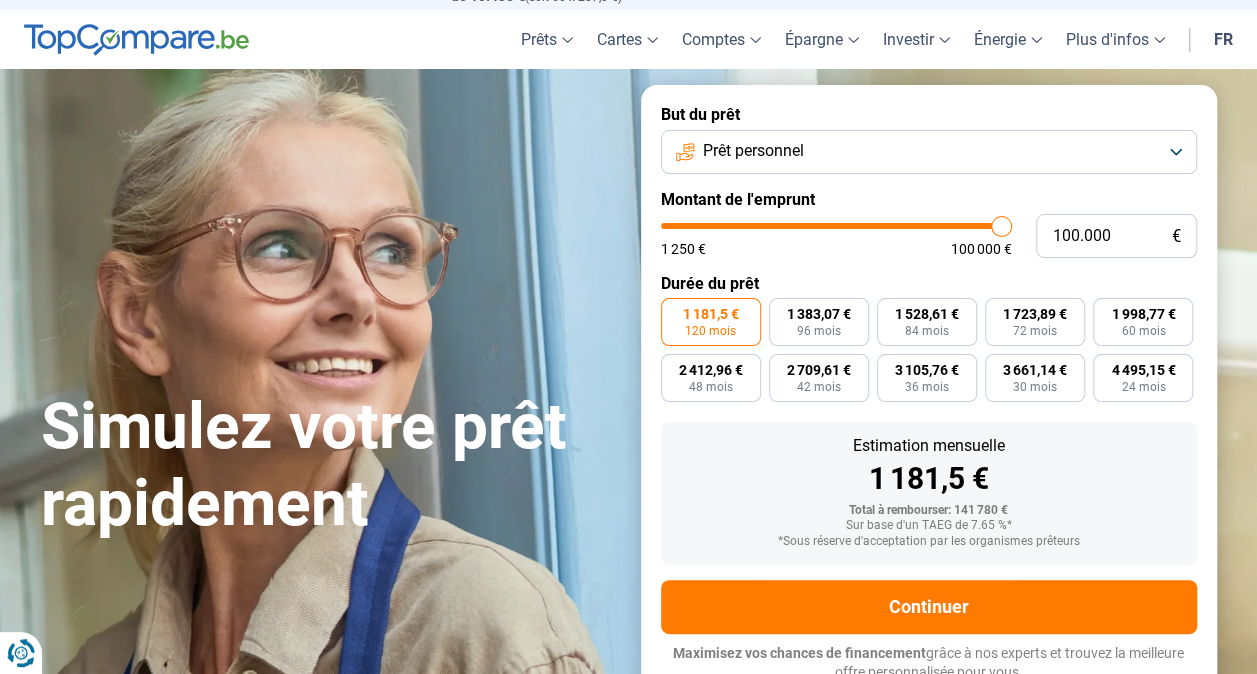 scroll, scrollTop: 64, scrollLeft: 0, axis: vertical 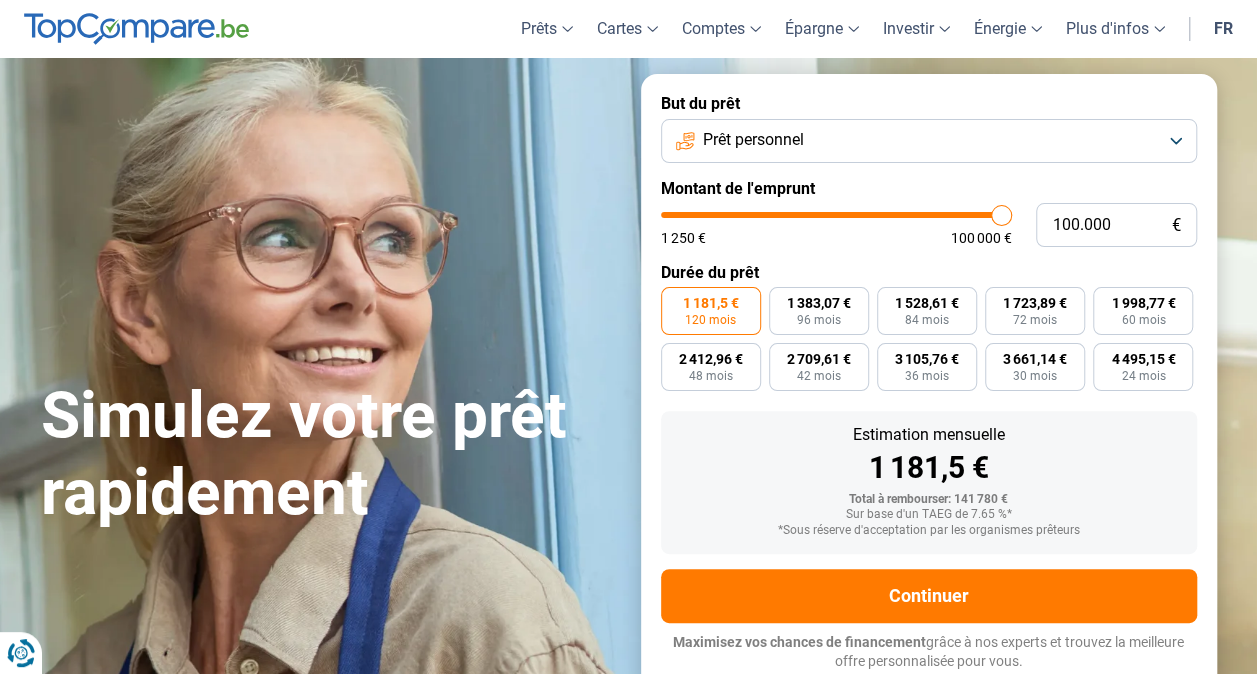 click on "Prêt personnel" at bounding box center (753, 140) 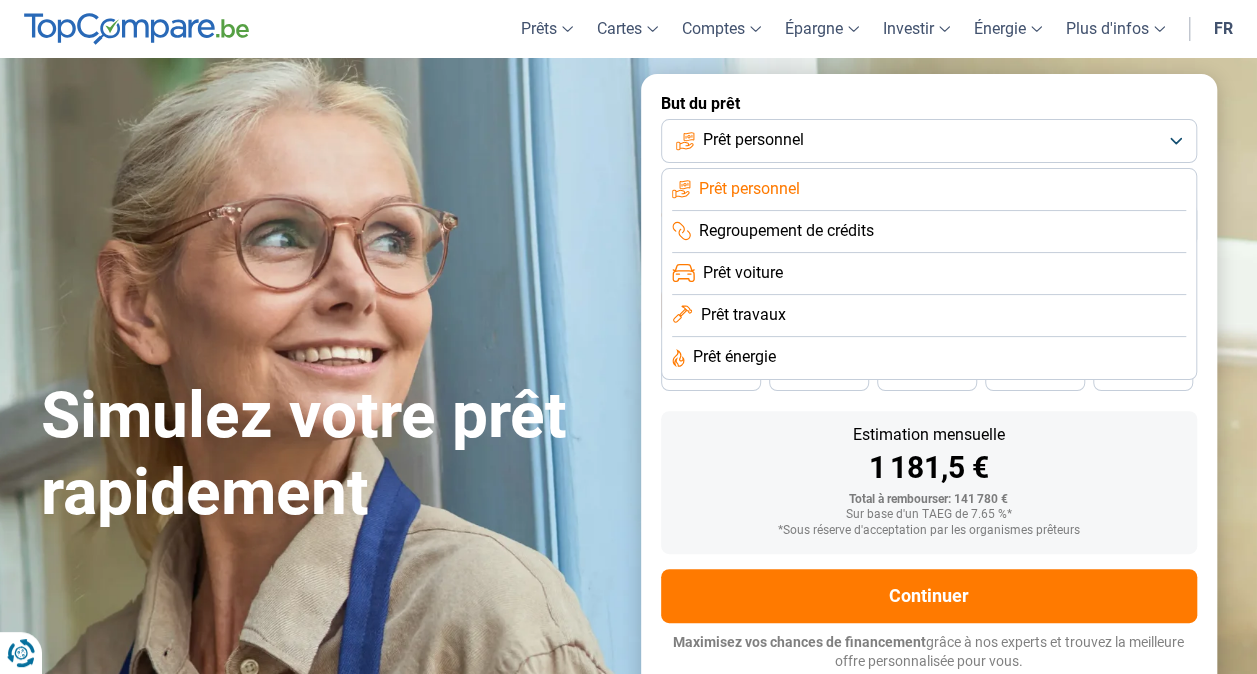 click on "Prêt travaux" 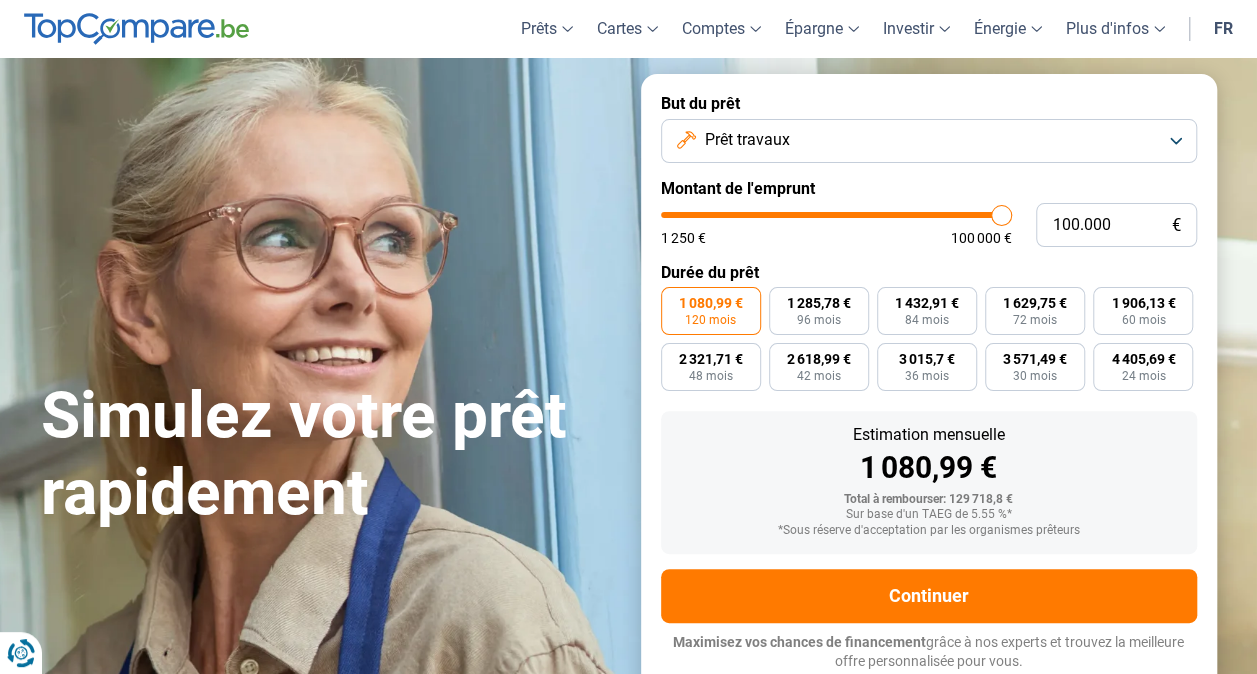 click on "Prêt travaux" at bounding box center [929, 141] 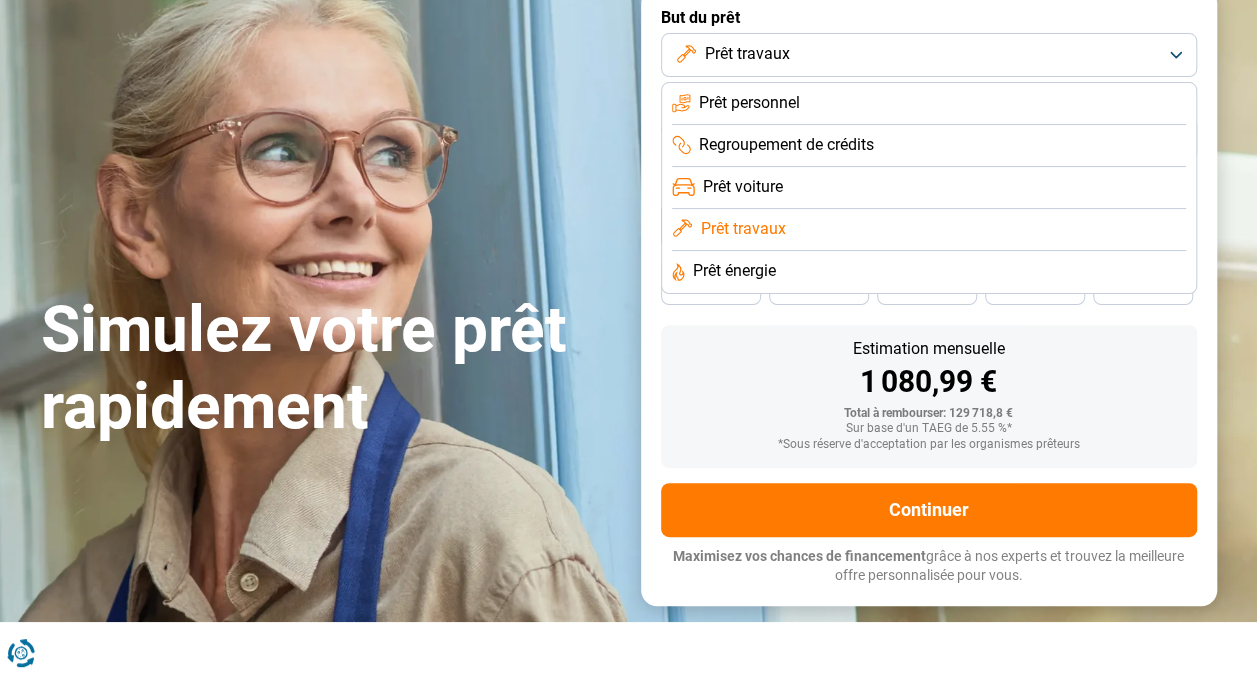 scroll, scrollTop: 0, scrollLeft: 0, axis: both 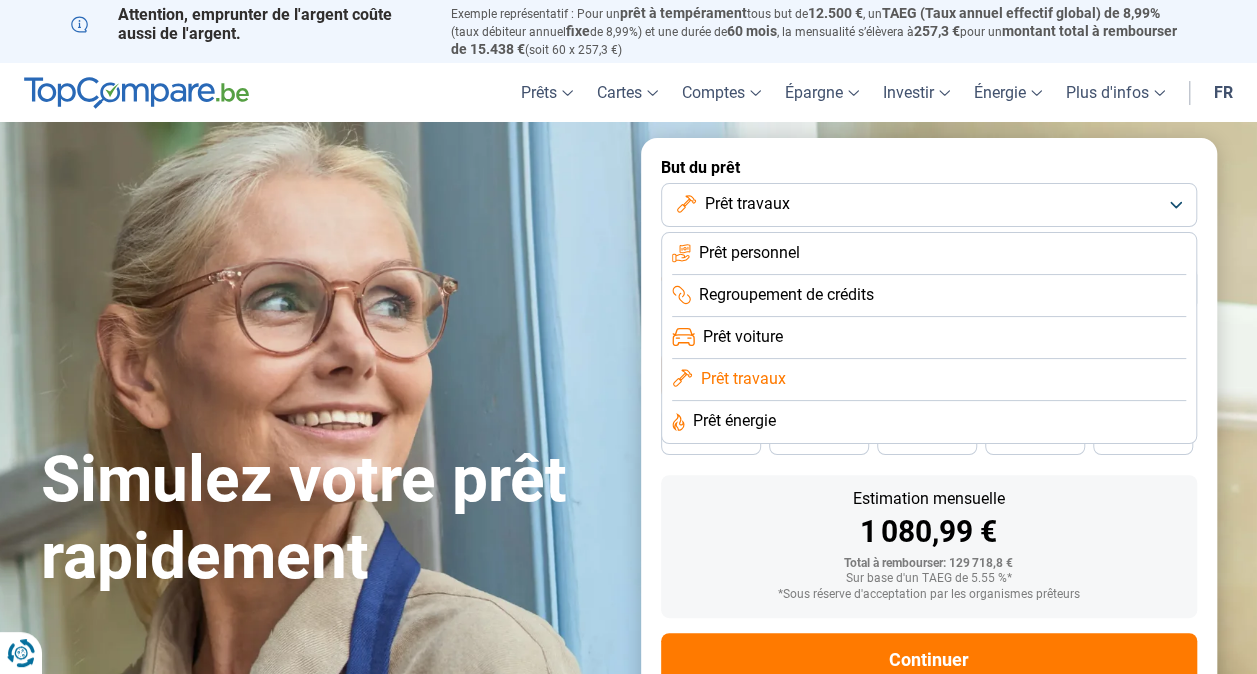 click on "Prêt travaux" 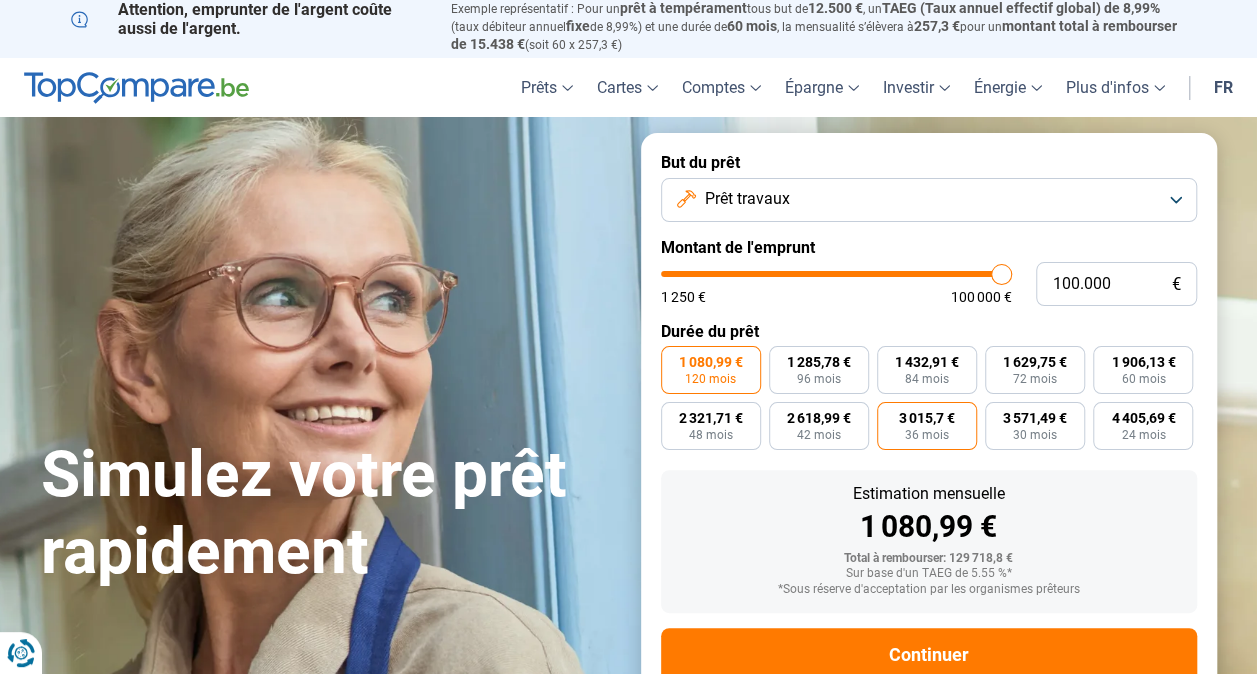 scroll, scrollTop: 0, scrollLeft: 0, axis: both 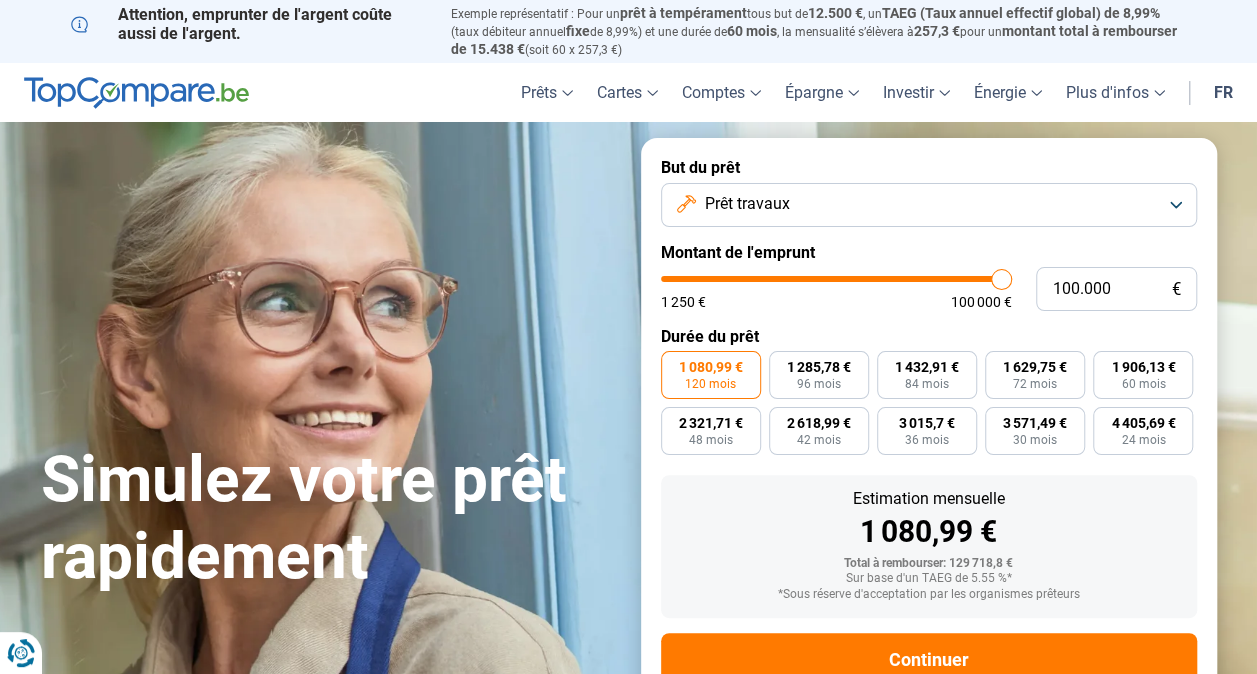 type on "99.000" 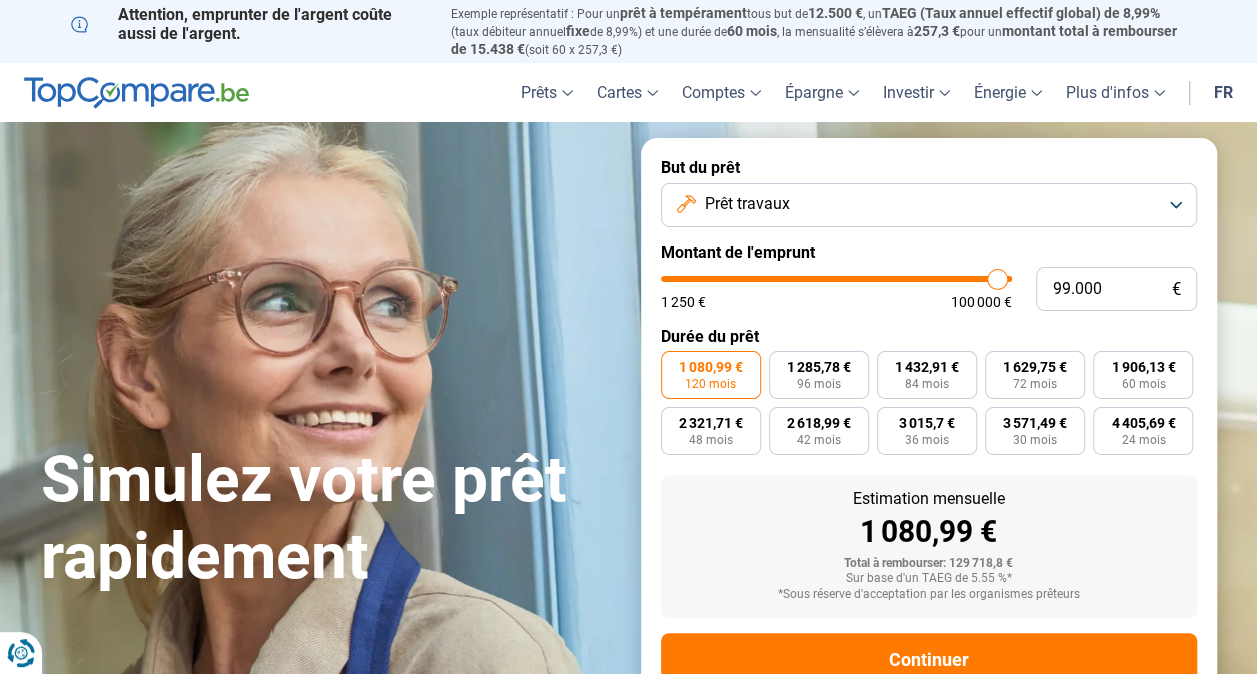 type on "96.000" 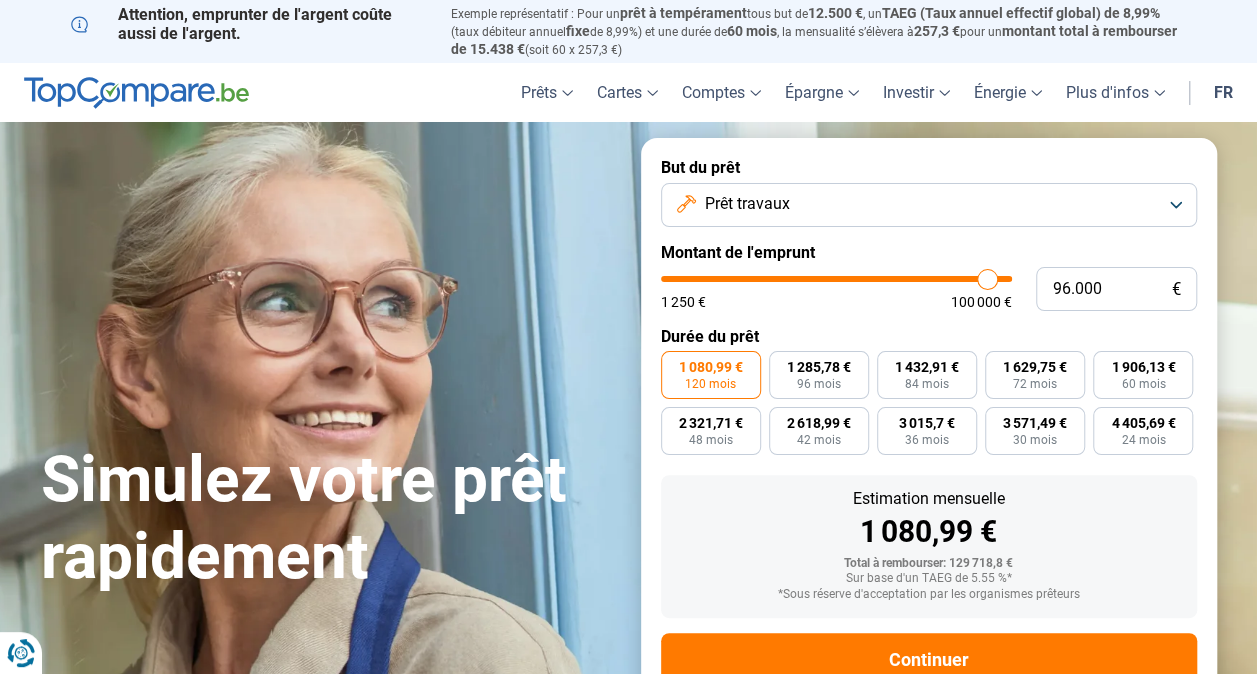 type on "92.000" 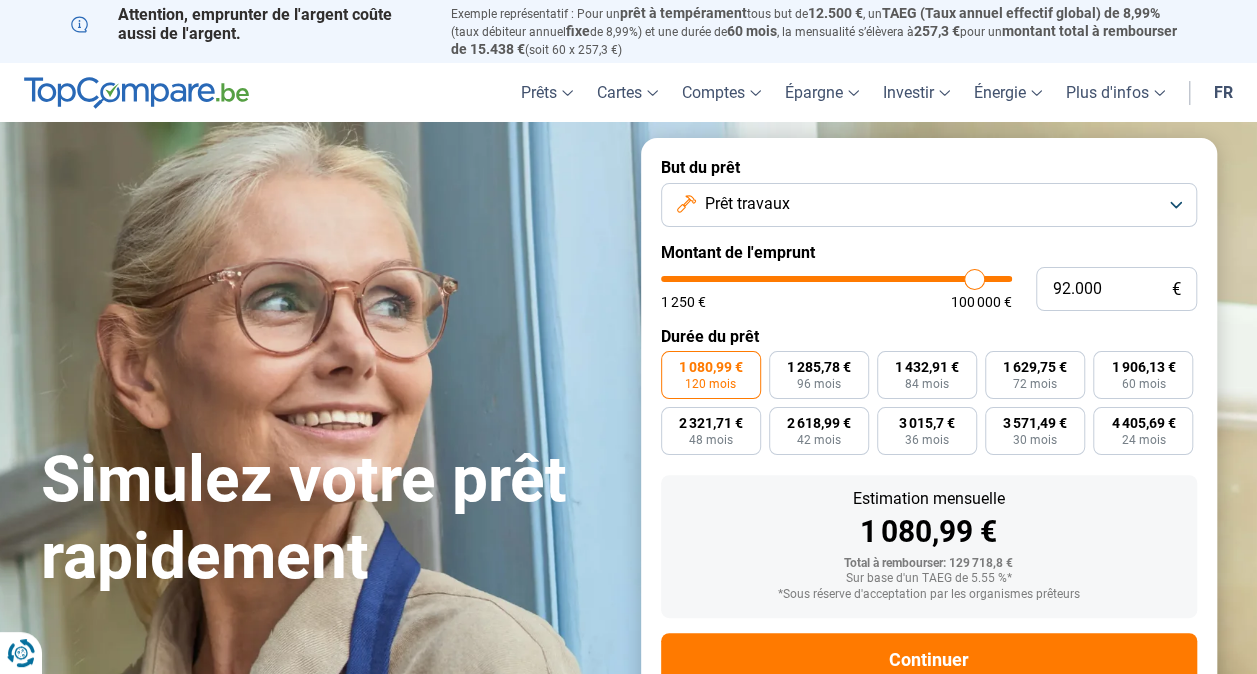 type on "87.750" 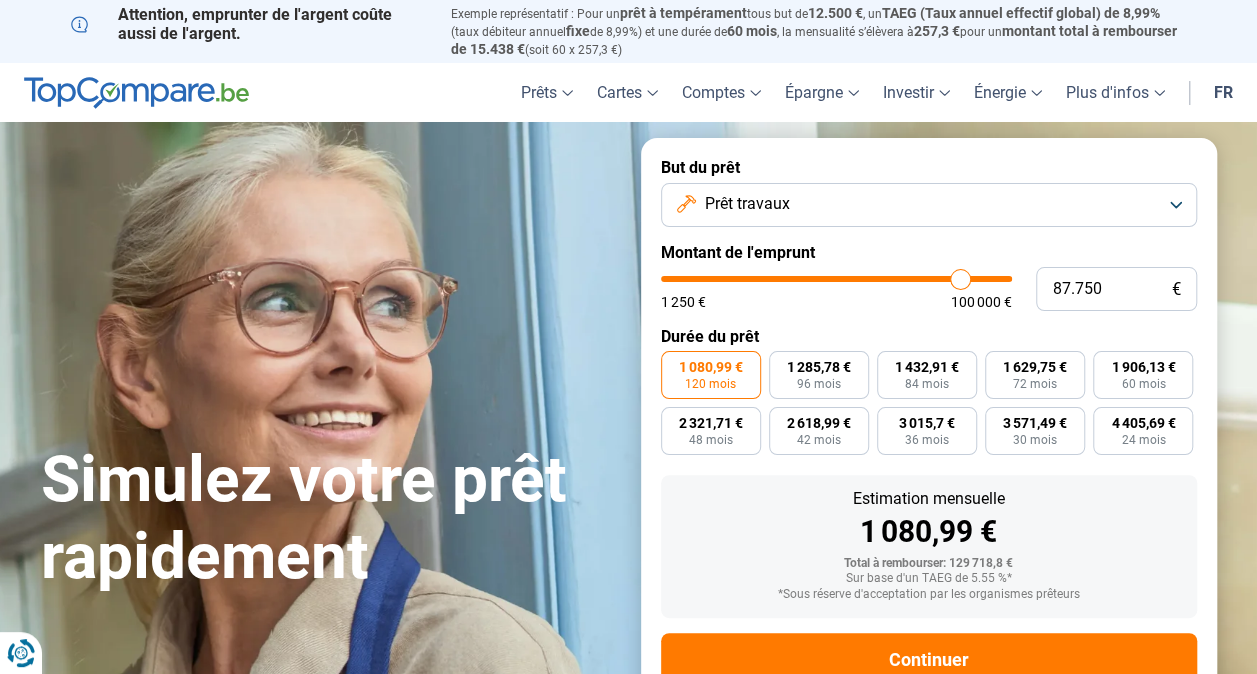 type on "81.500" 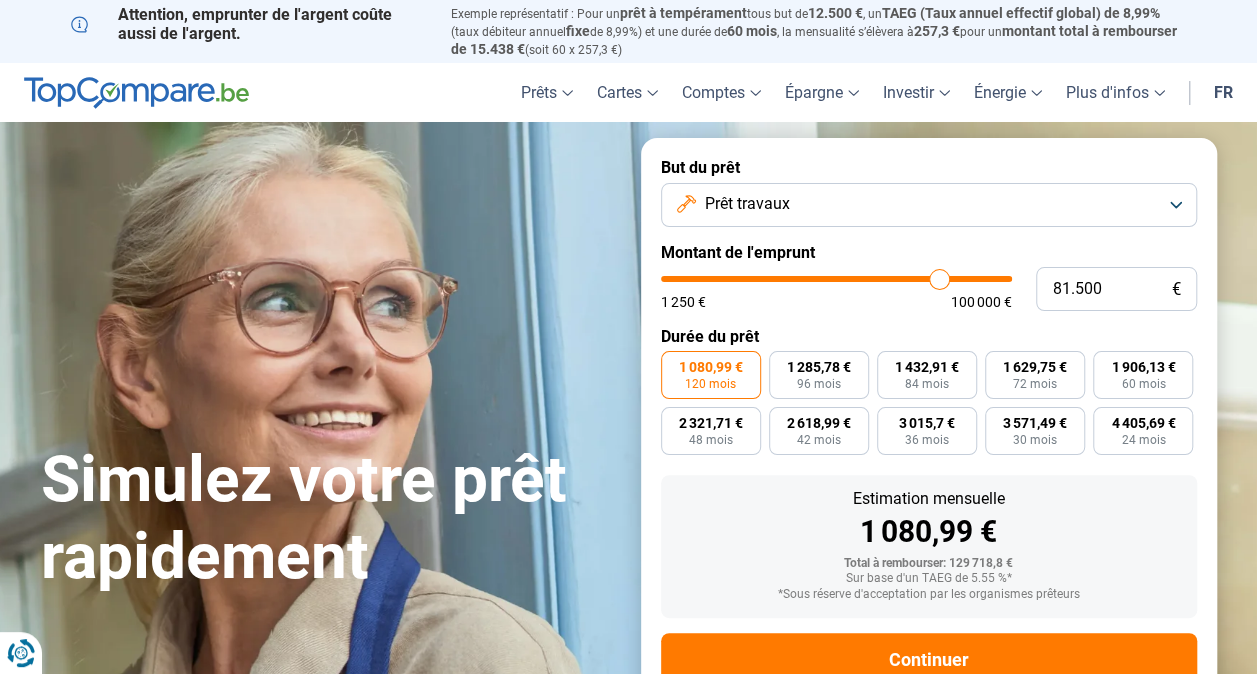 type on "74.750" 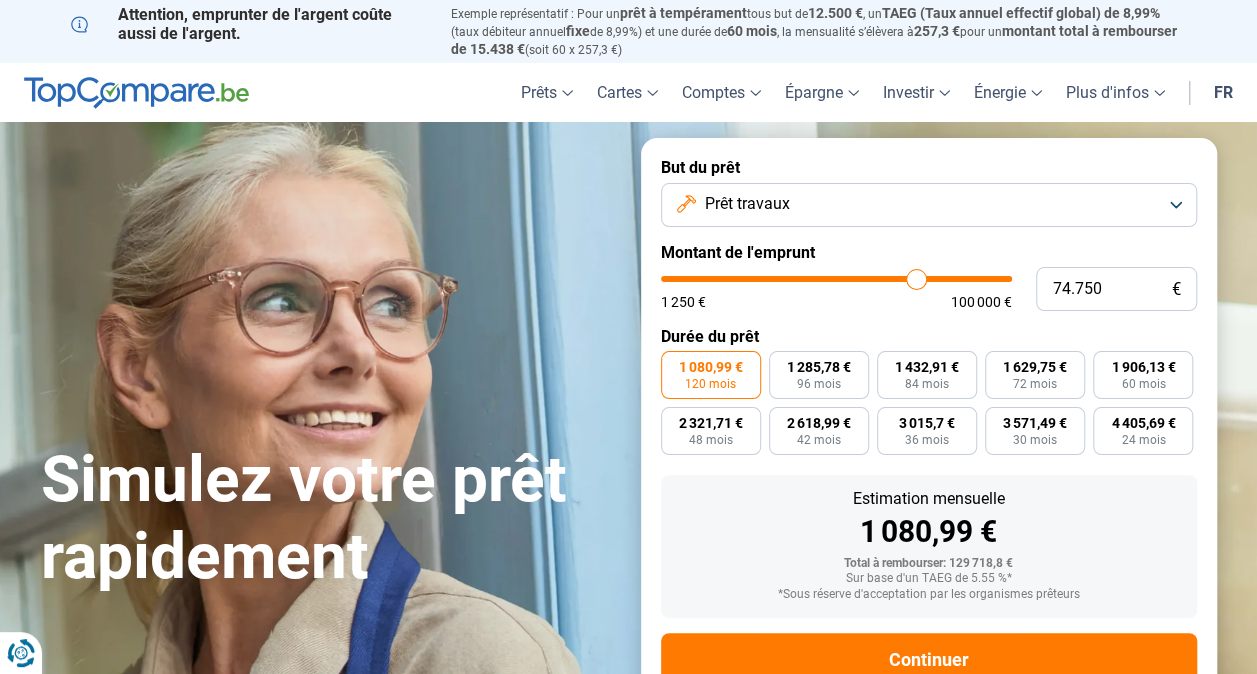 type on "70.000" 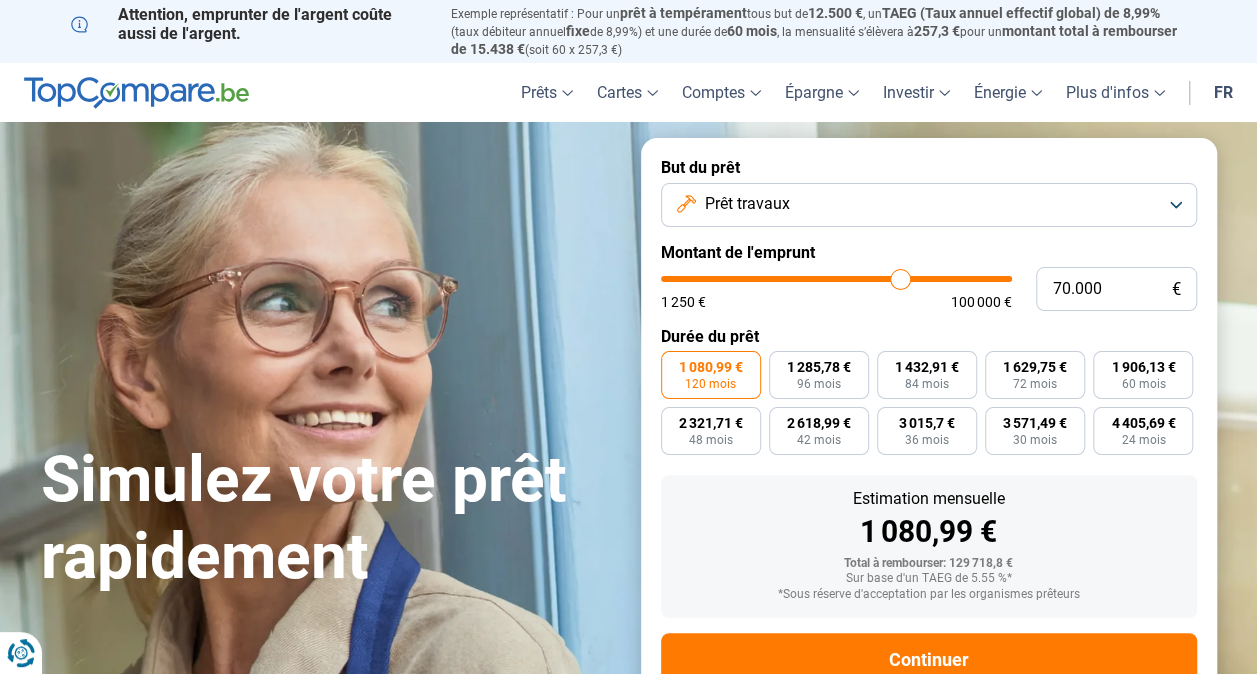 type on "65.000" 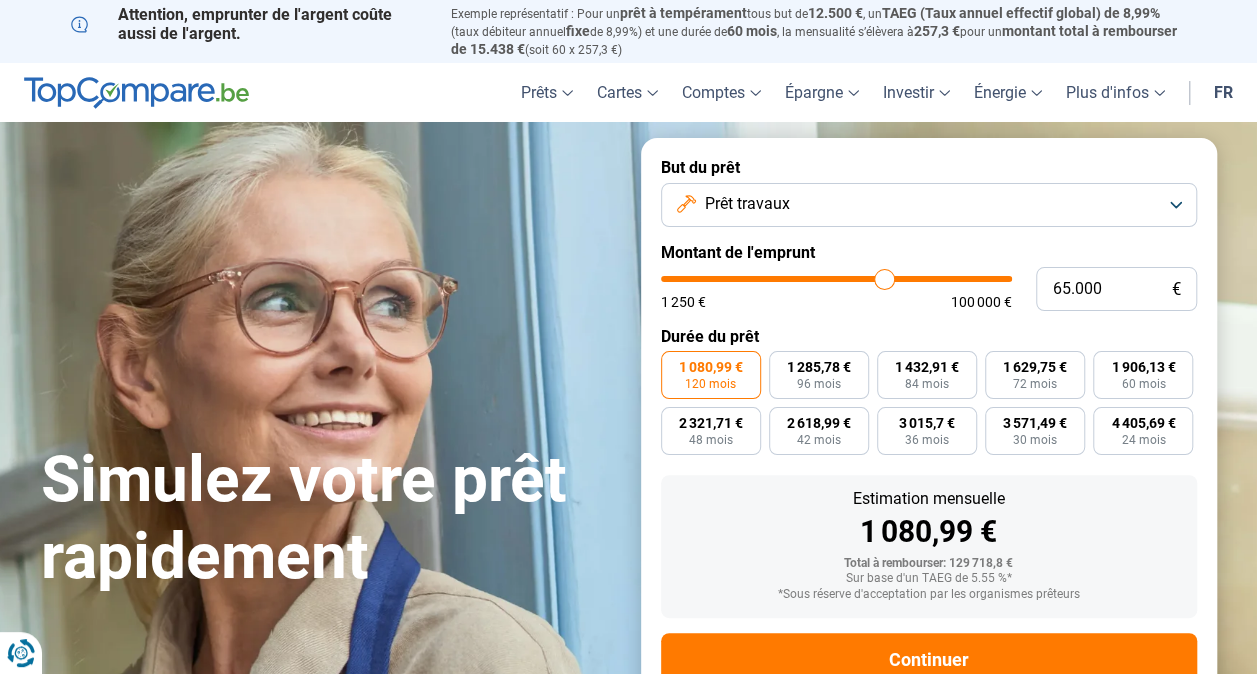type on "62.500" 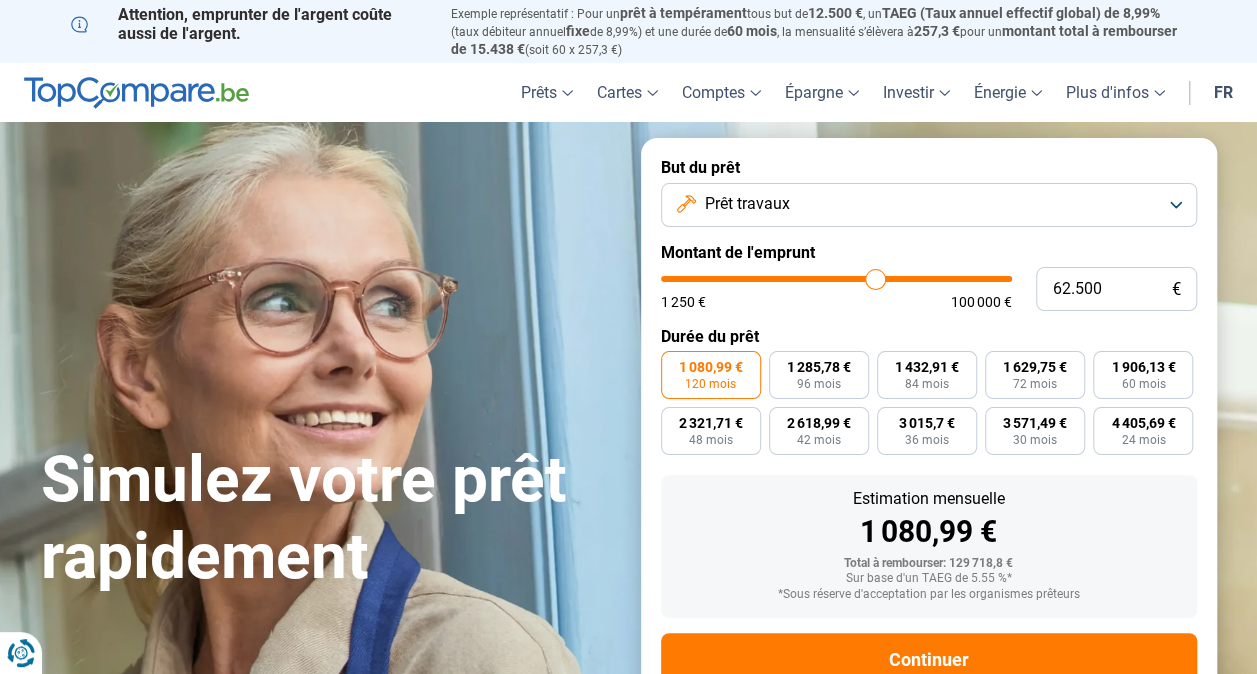 type on "61.500" 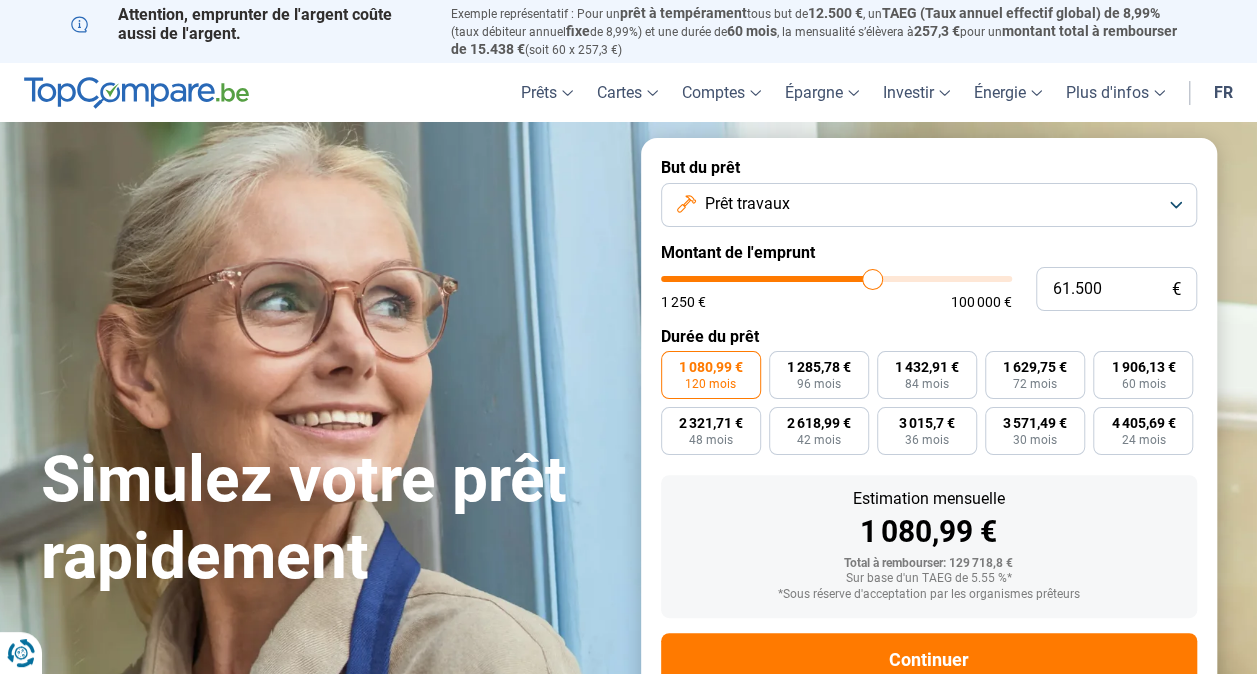 type on "61.750" 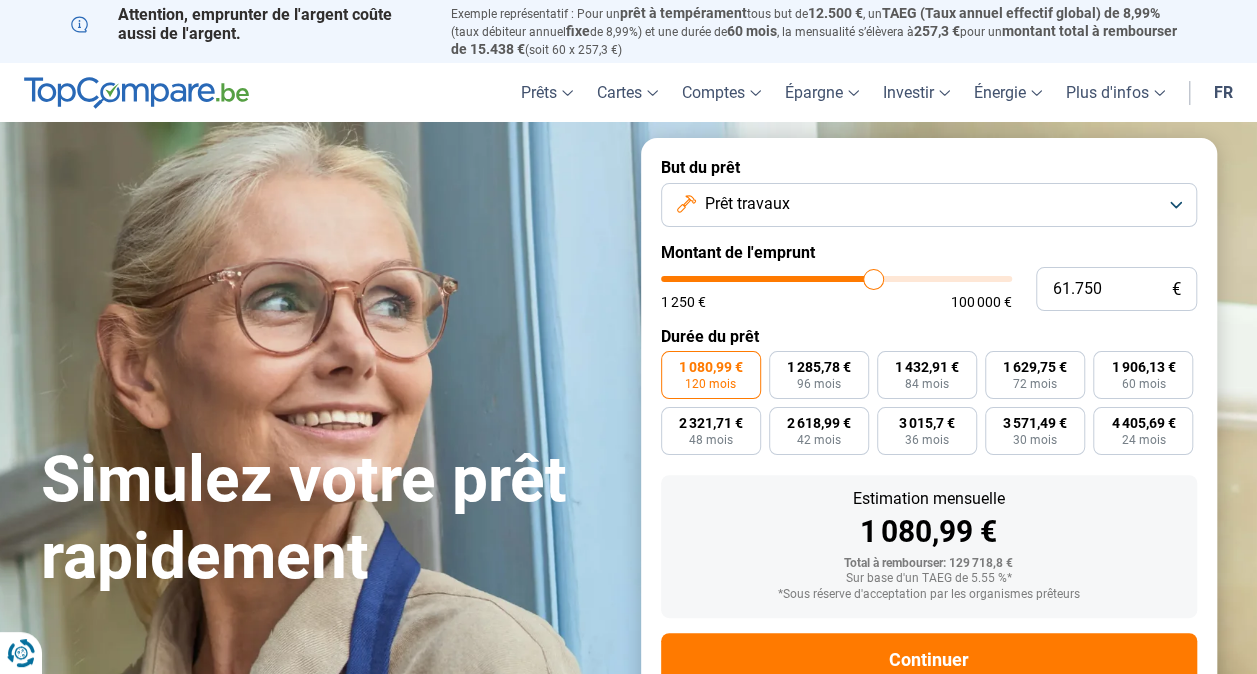 type on "62.750" 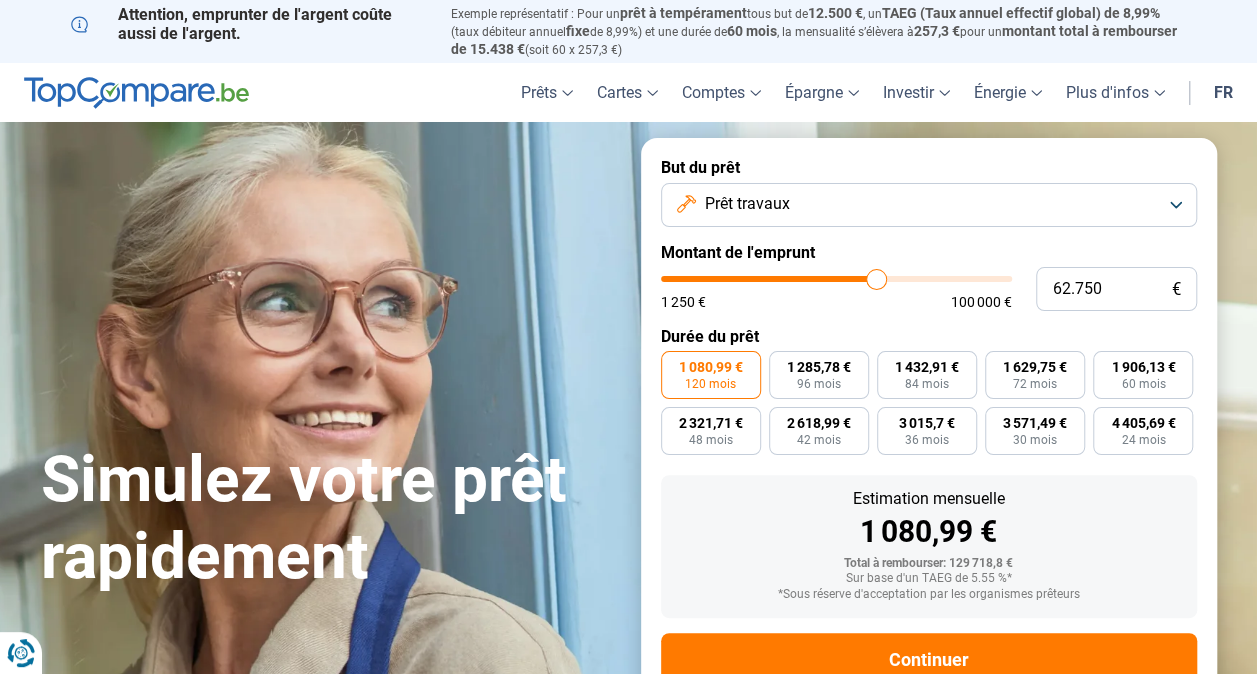 type on "63.250" 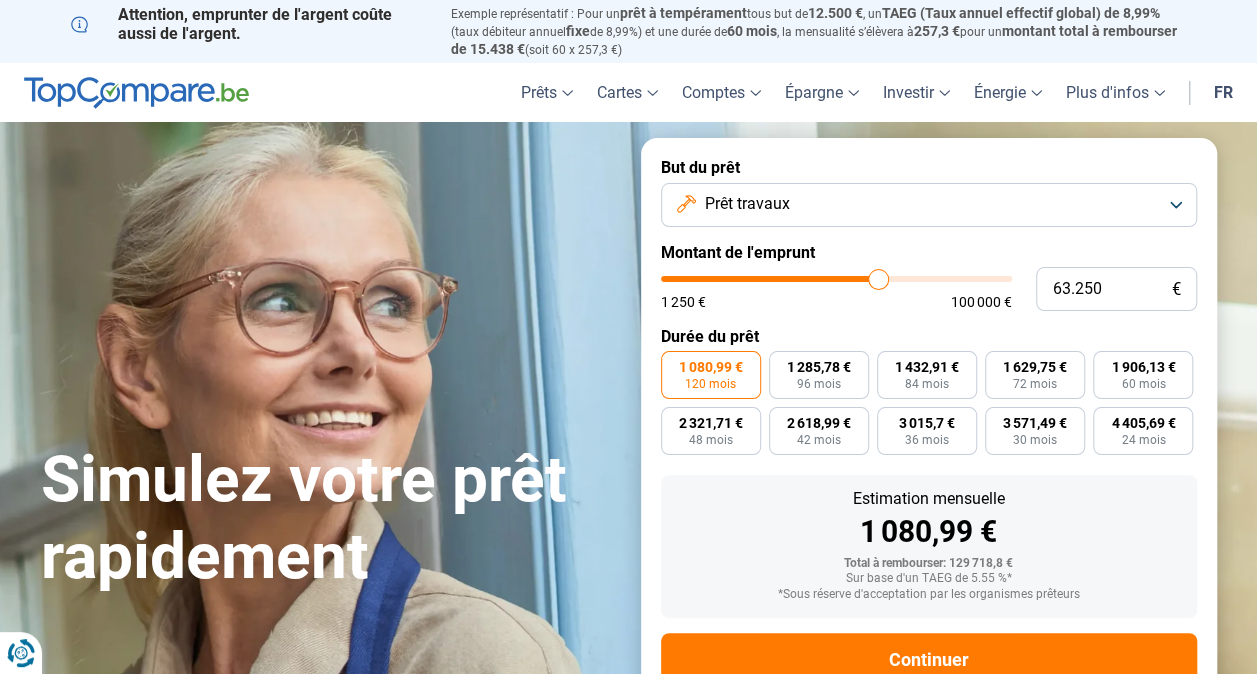 type on "64.000" 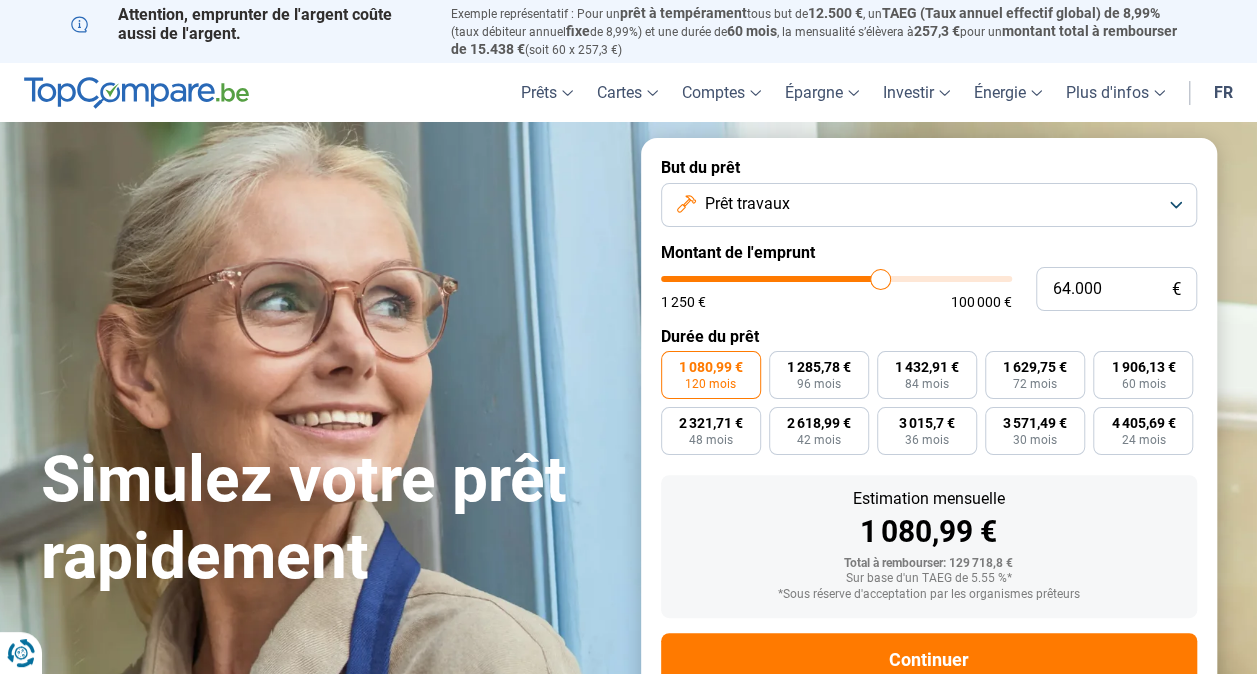 type on "64.250" 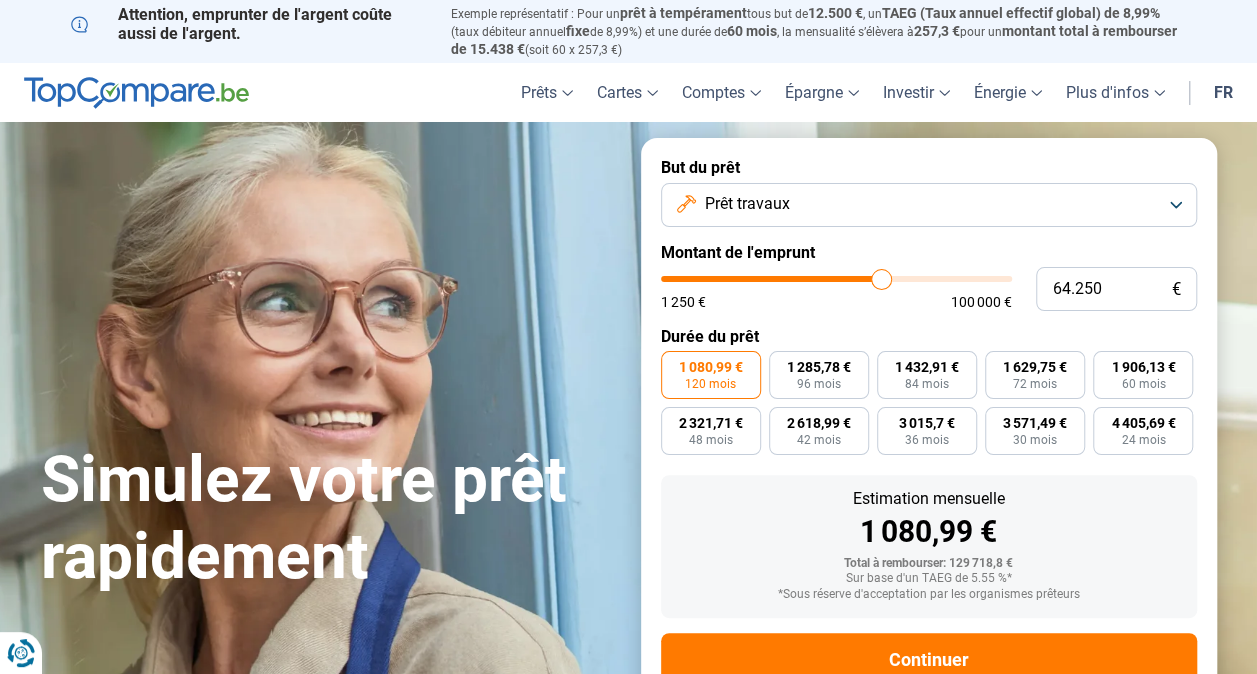 type on "65.000" 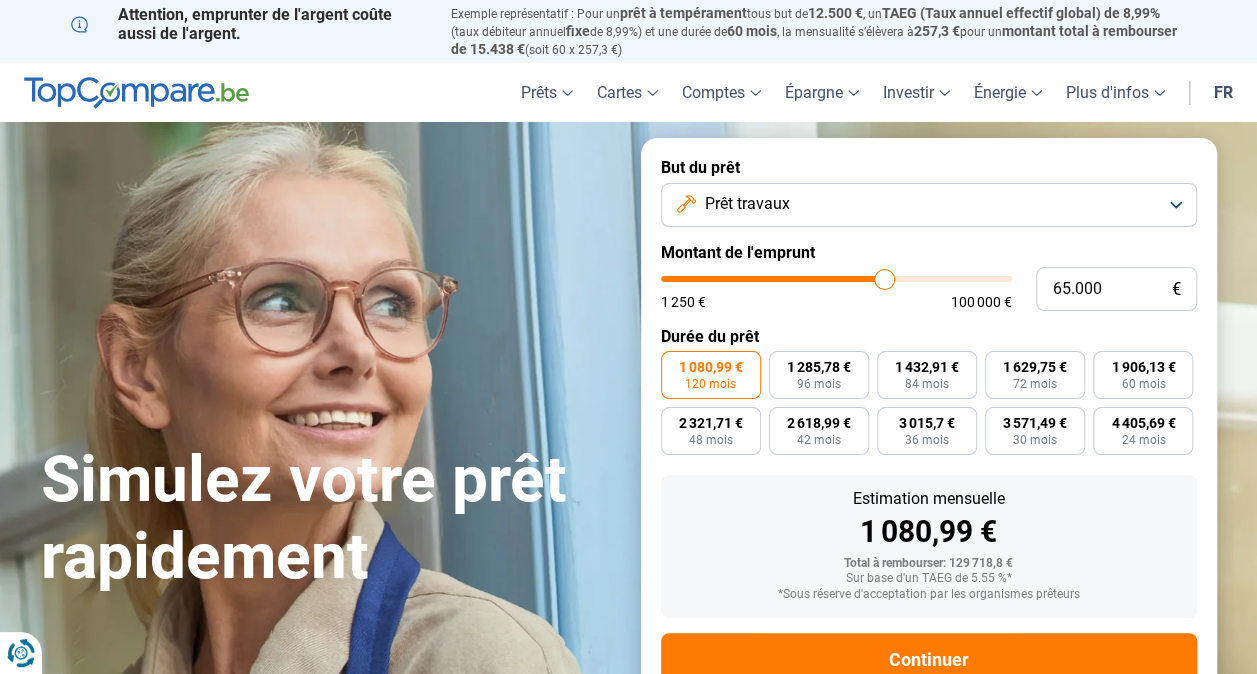 type on "65.500" 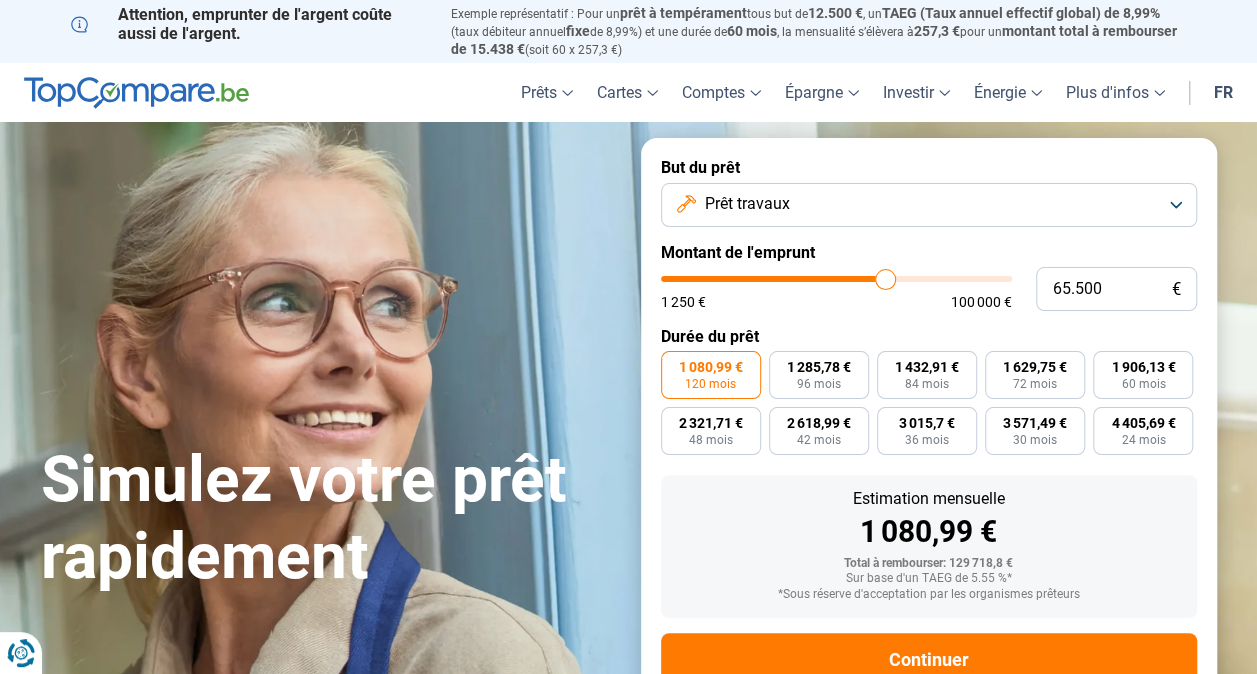type on "66.000" 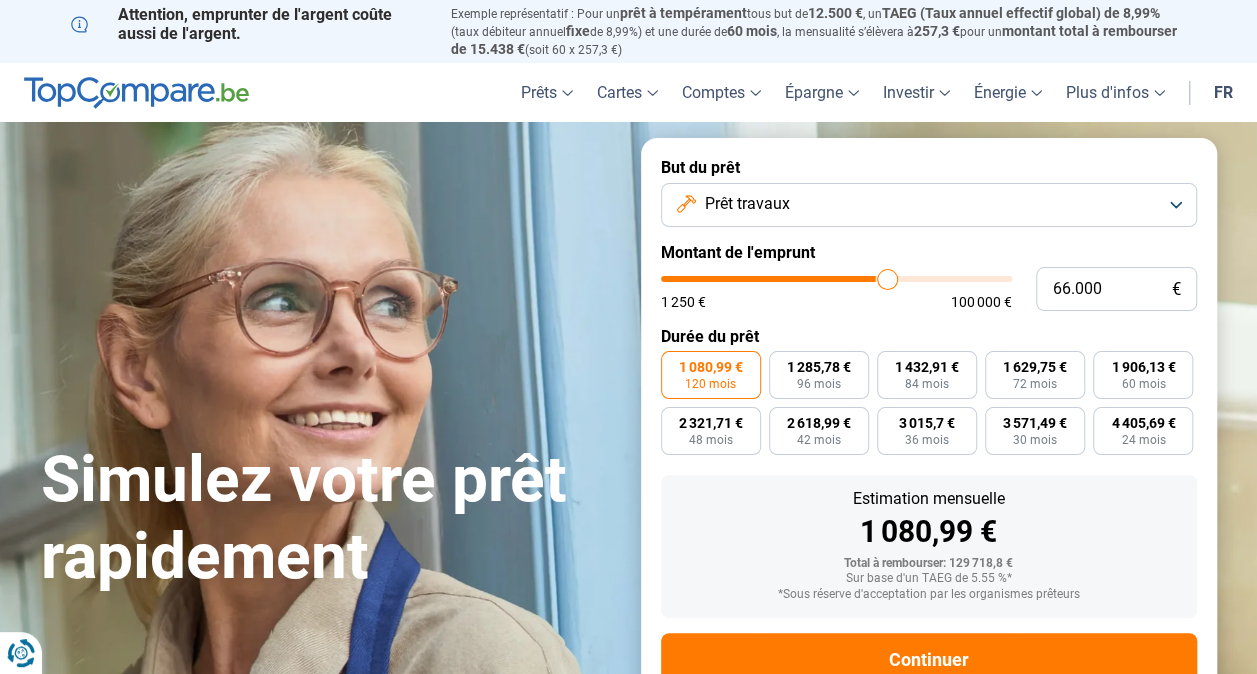 type on "66.750" 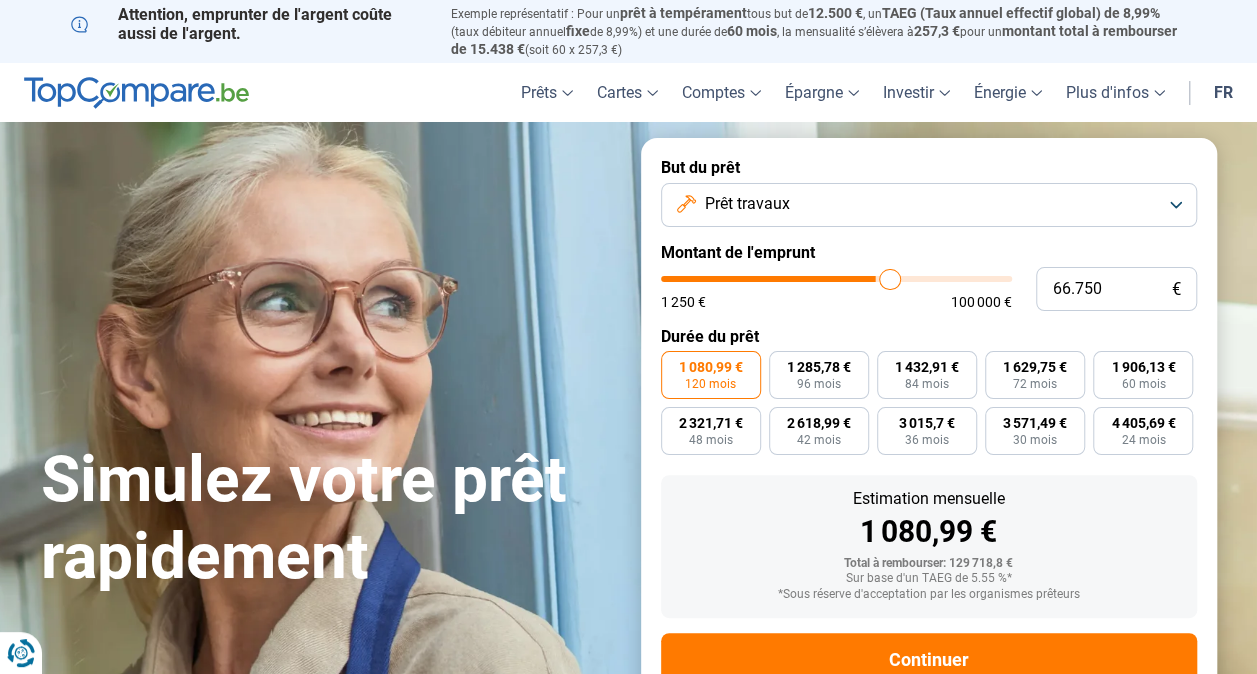 type on "67.000" 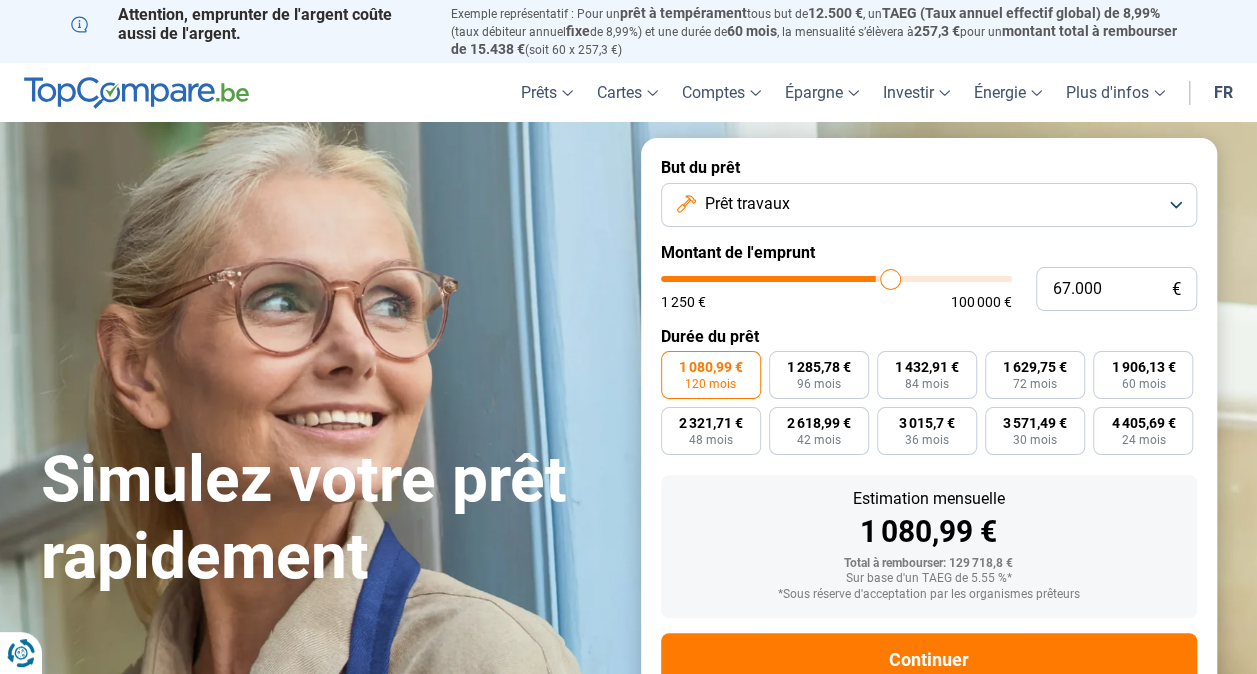 type on "67.250" 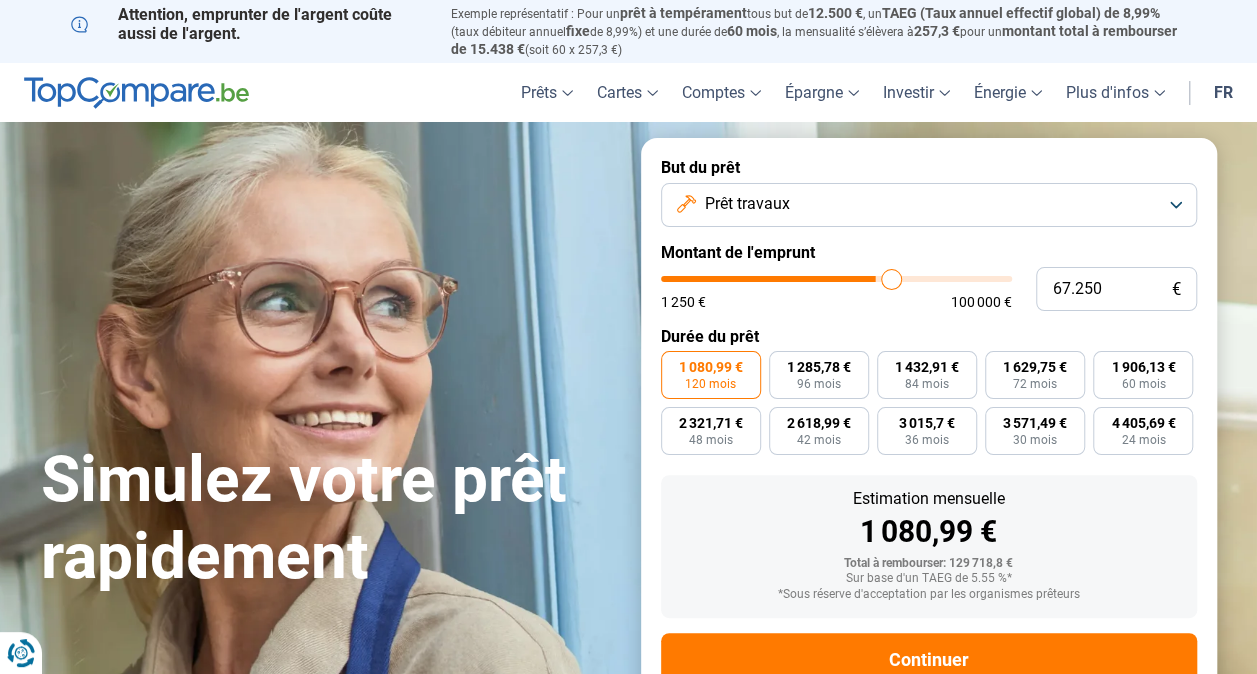 type on "67.750" 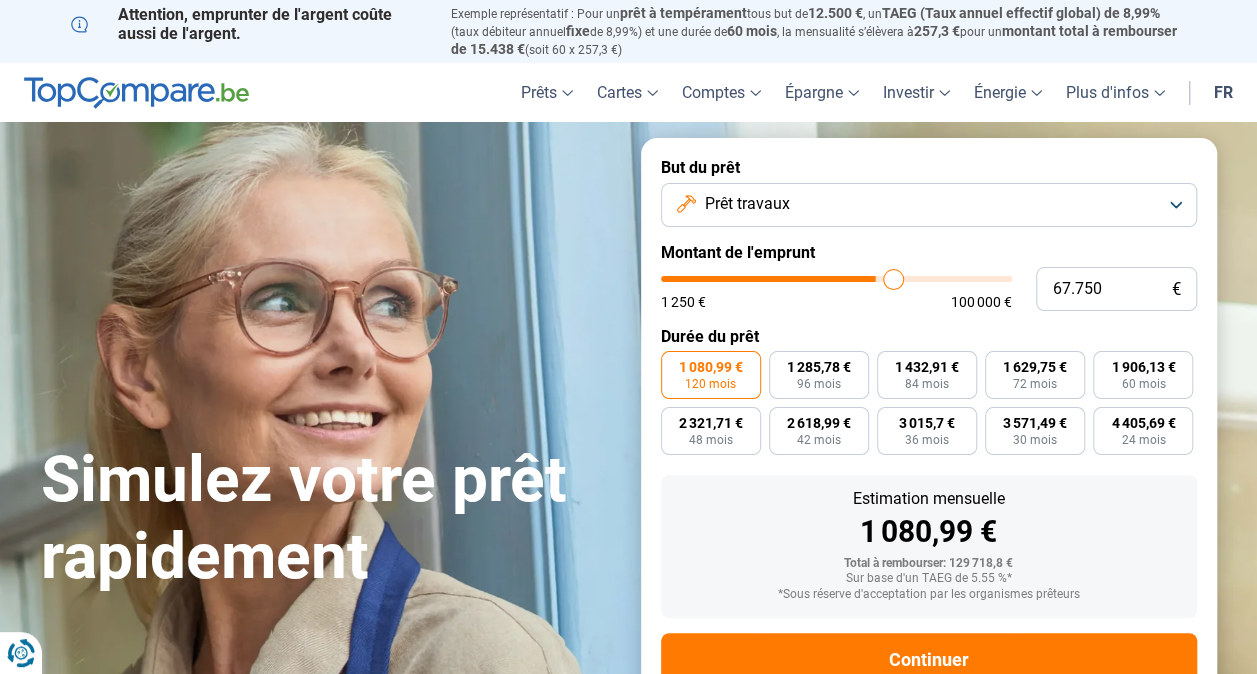type on "68.250" 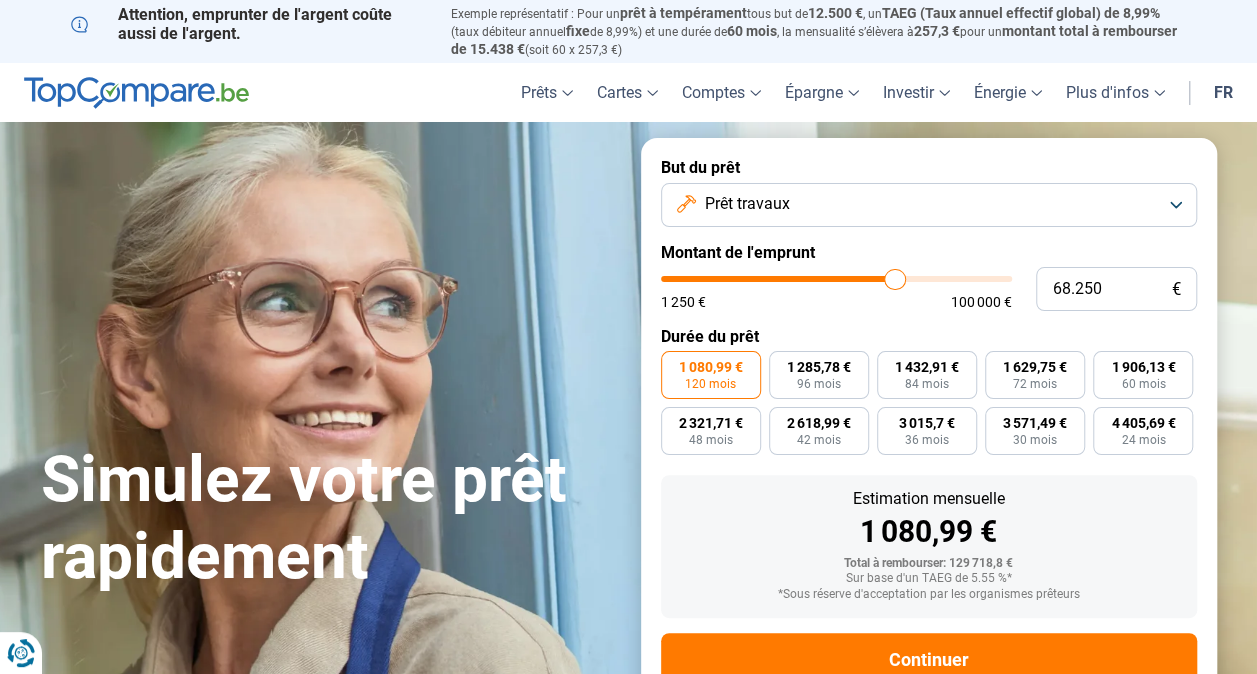 type on "68.500" 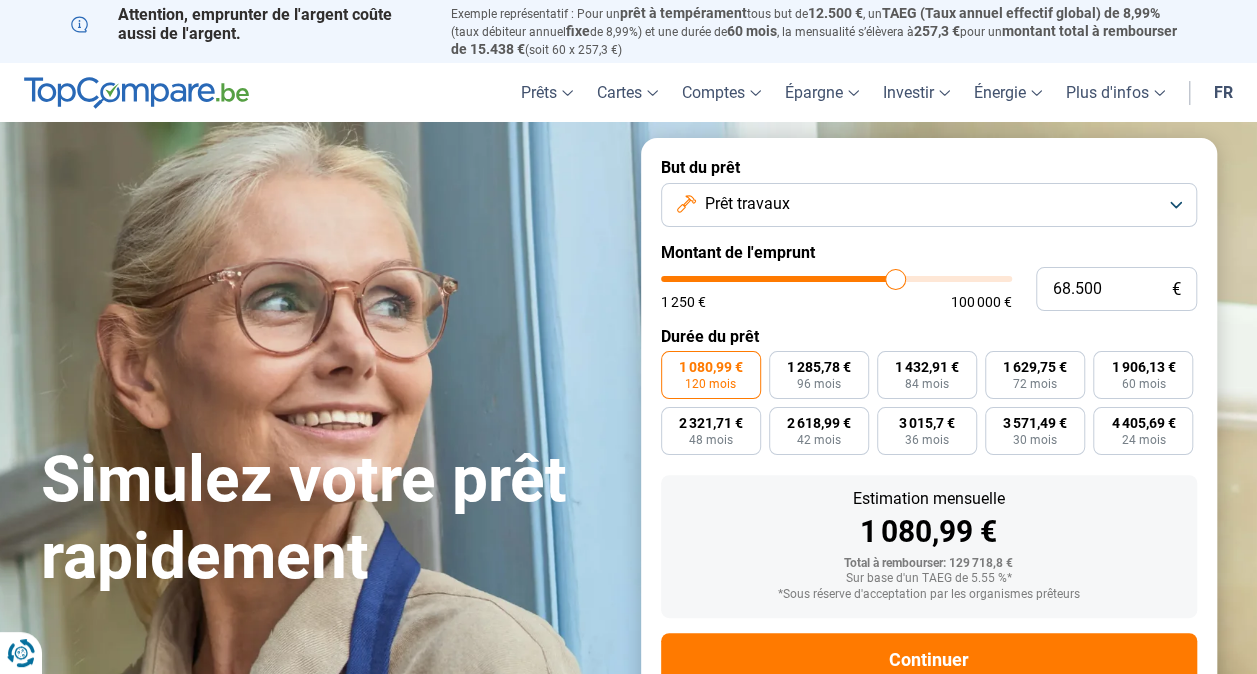 type on "68.750" 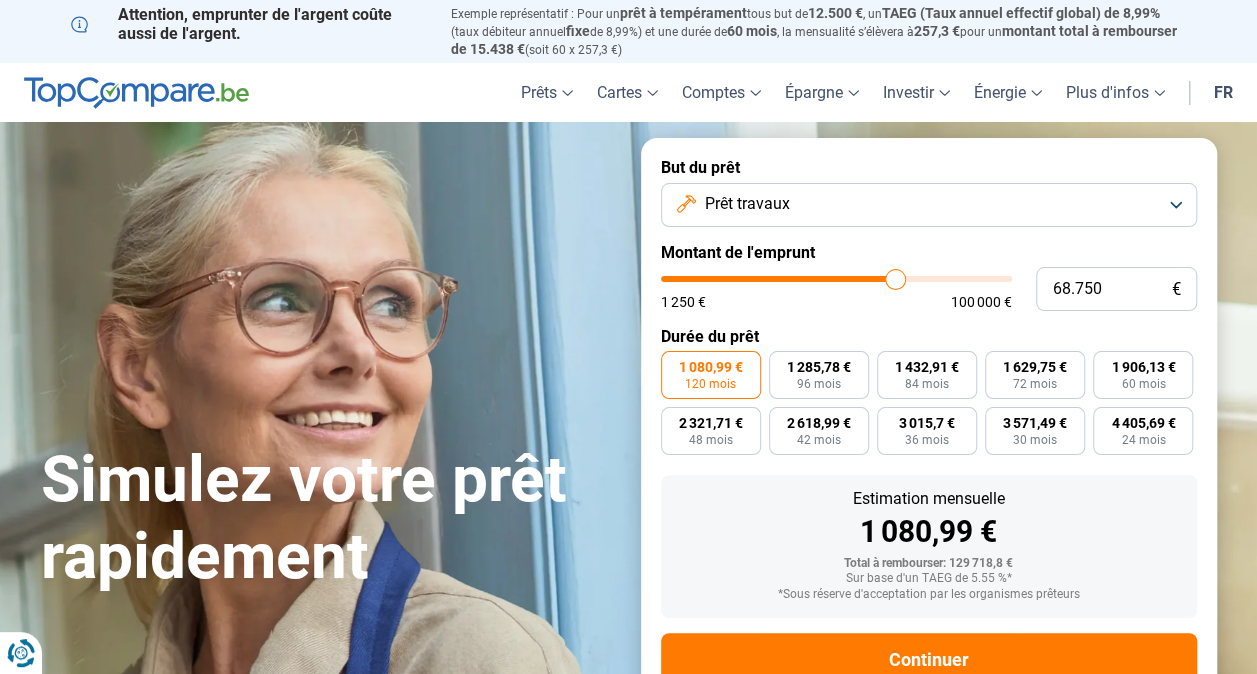 type on "68750" 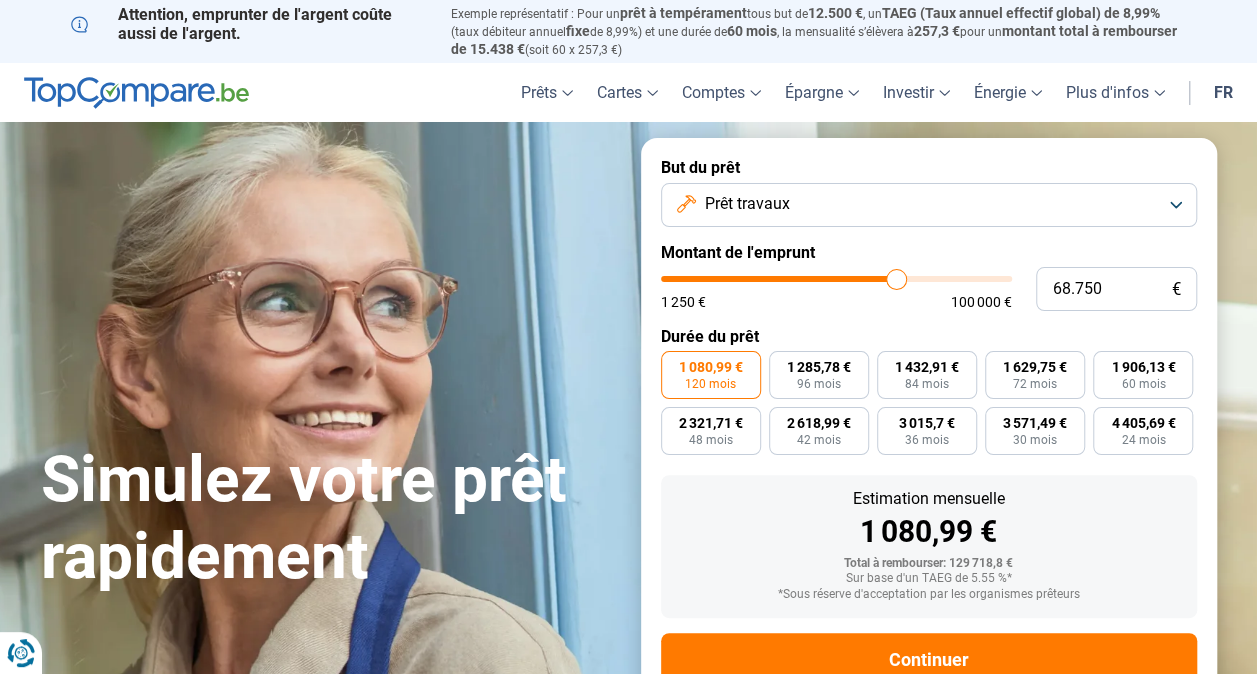 type on "69.000" 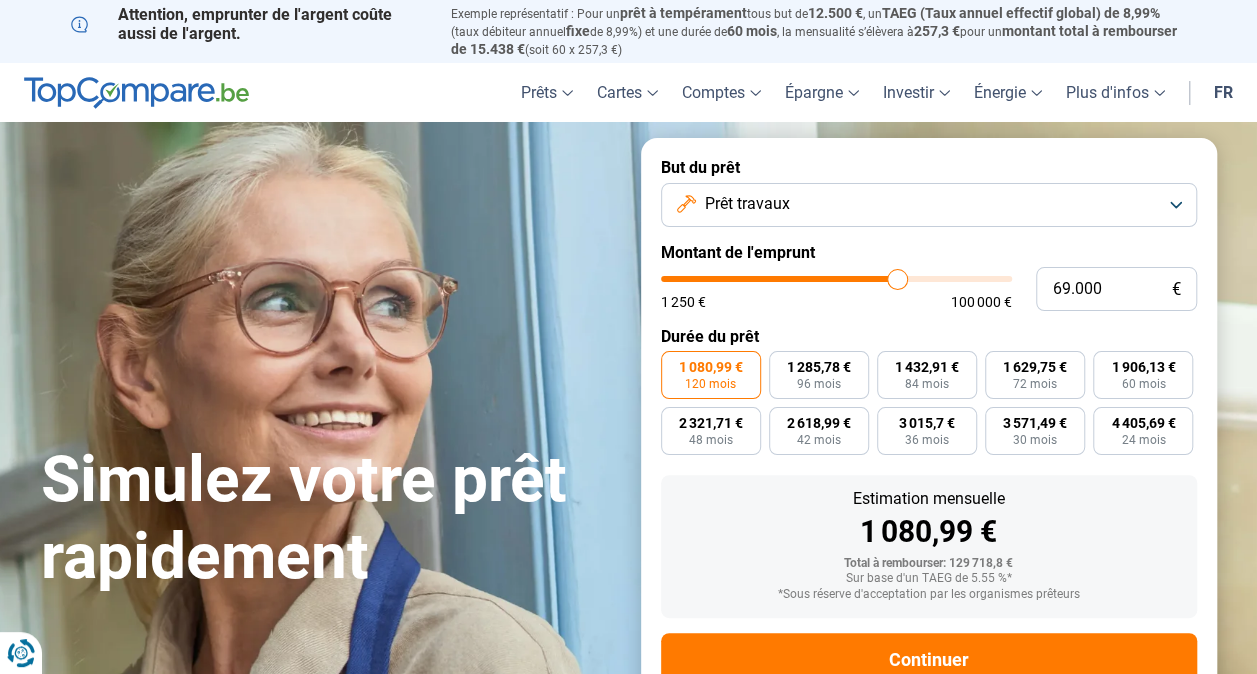 type on "69.500" 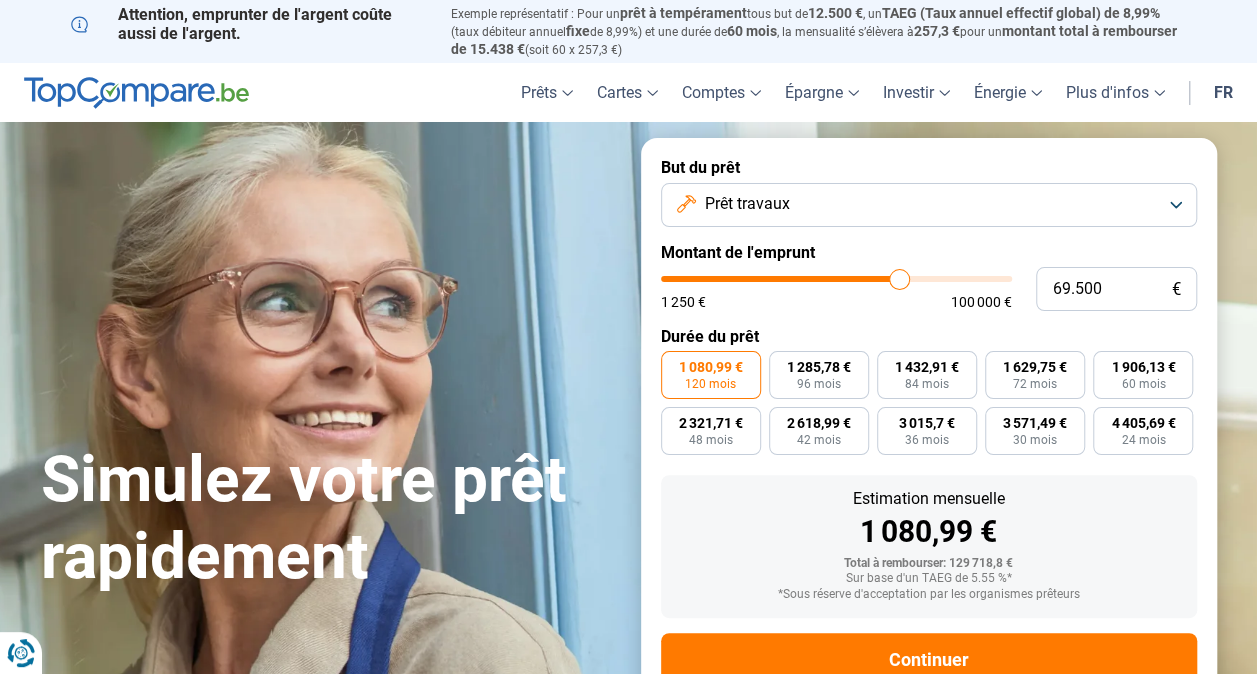 type on "69.750" 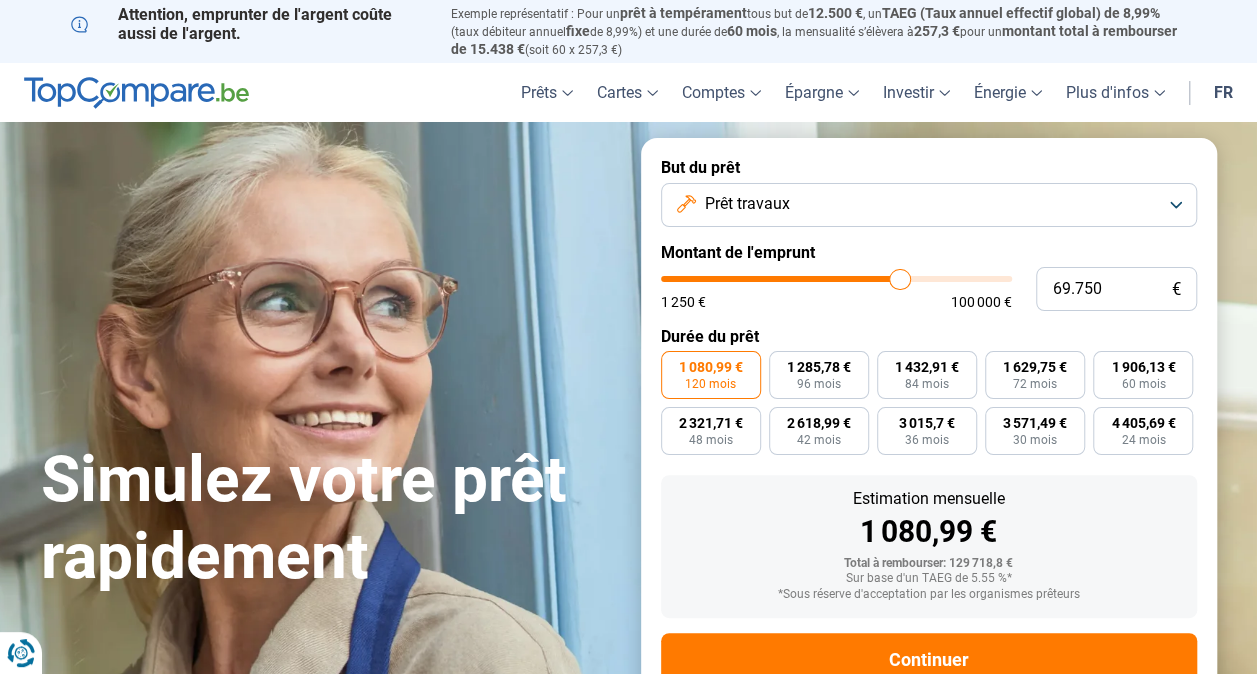 type on "70.000" 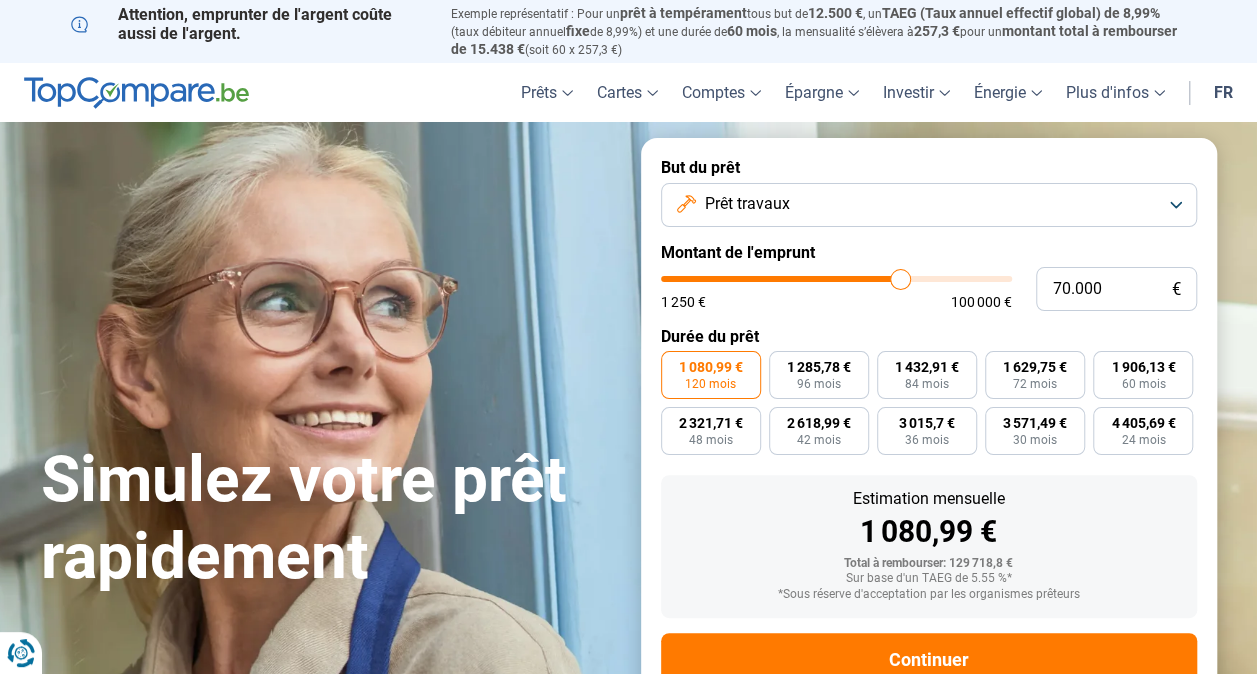 type on "70.250" 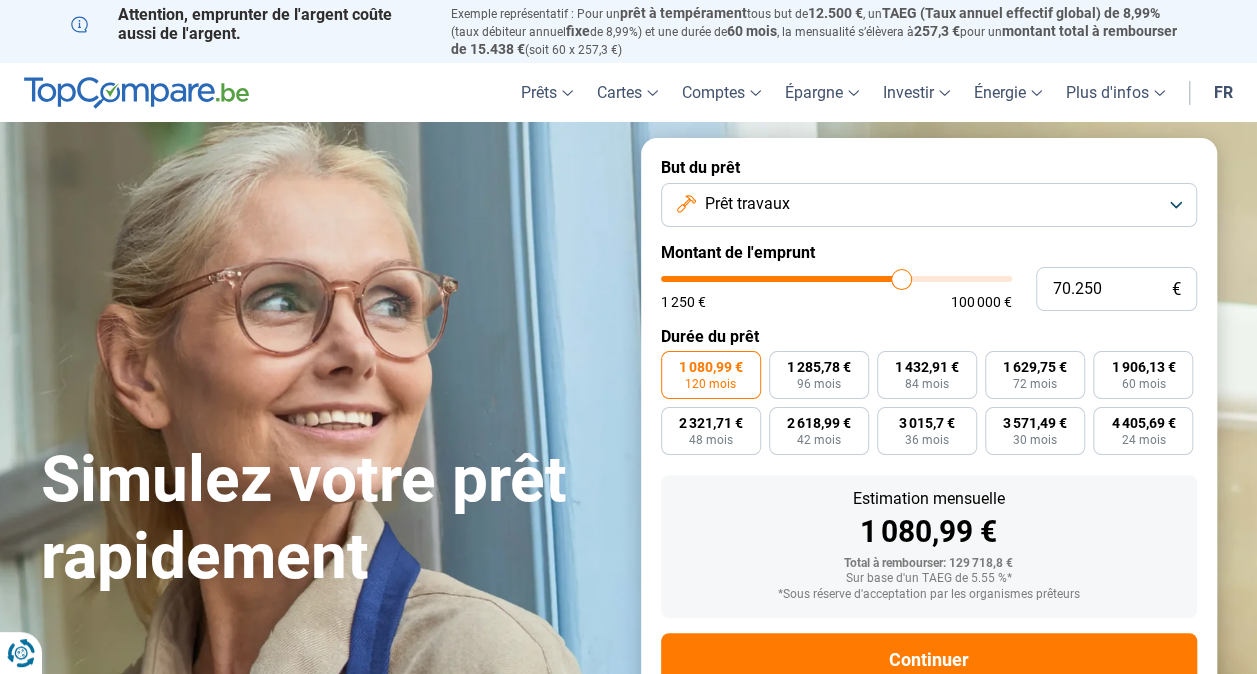 type on "70.500" 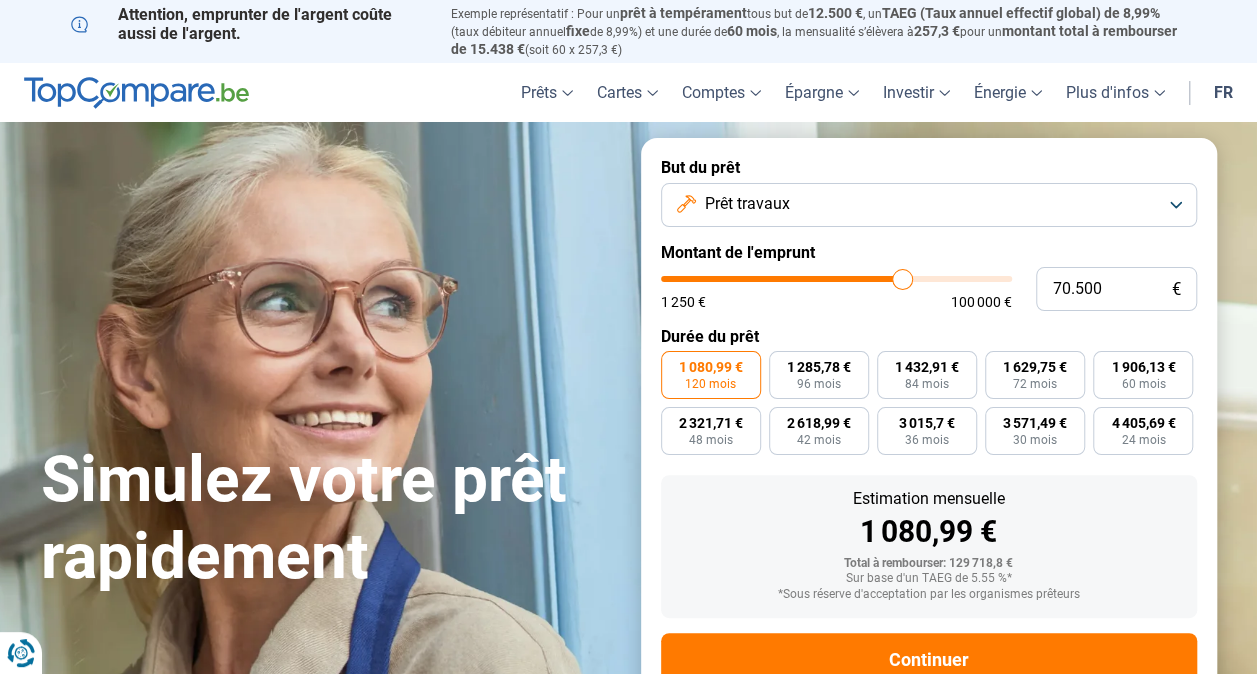 type on "71.000" 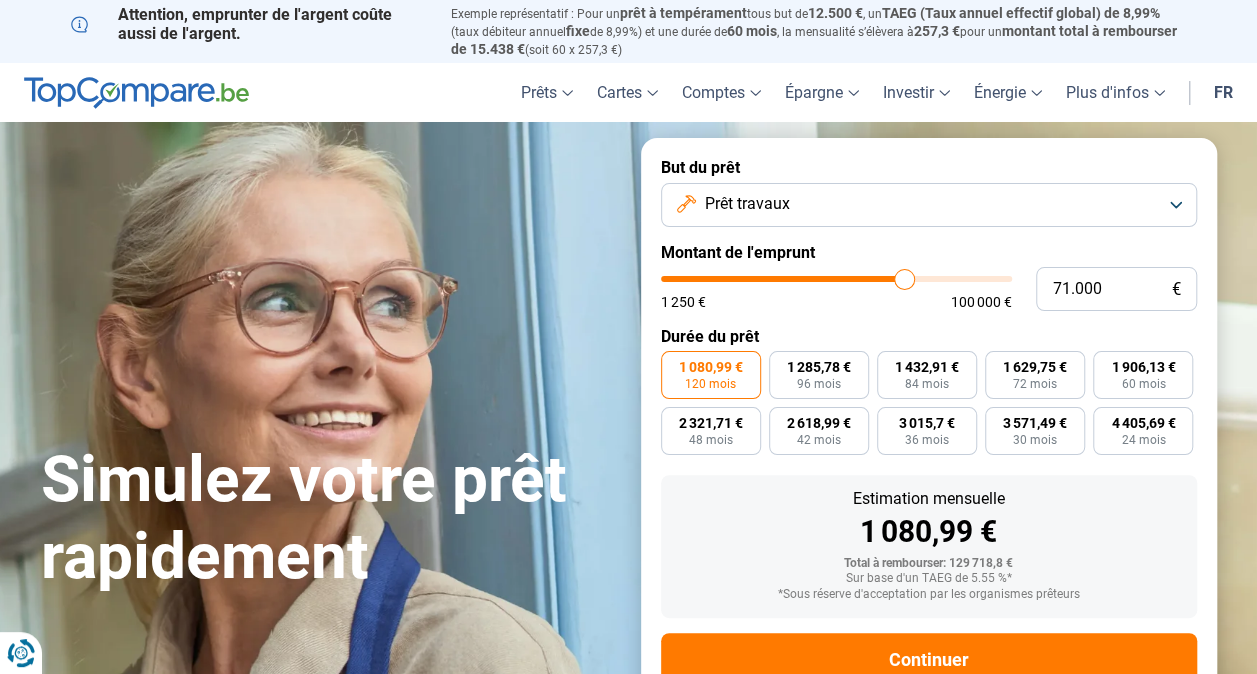 type on "71.250" 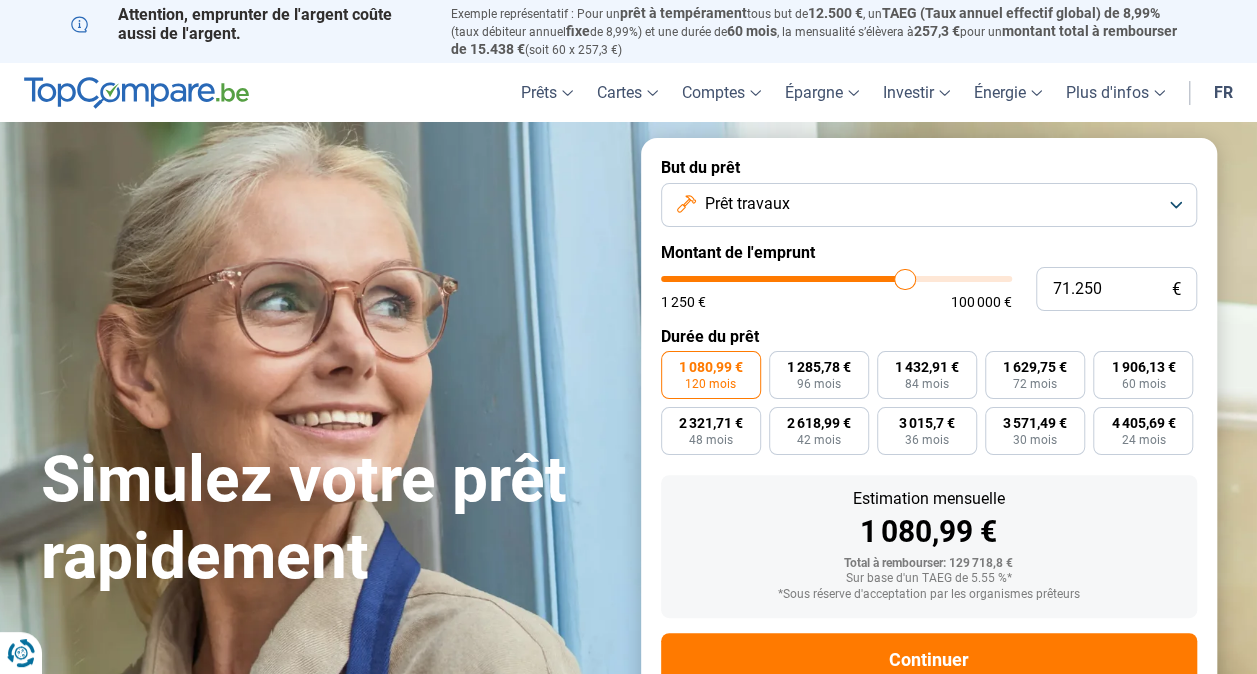 type on "71.750" 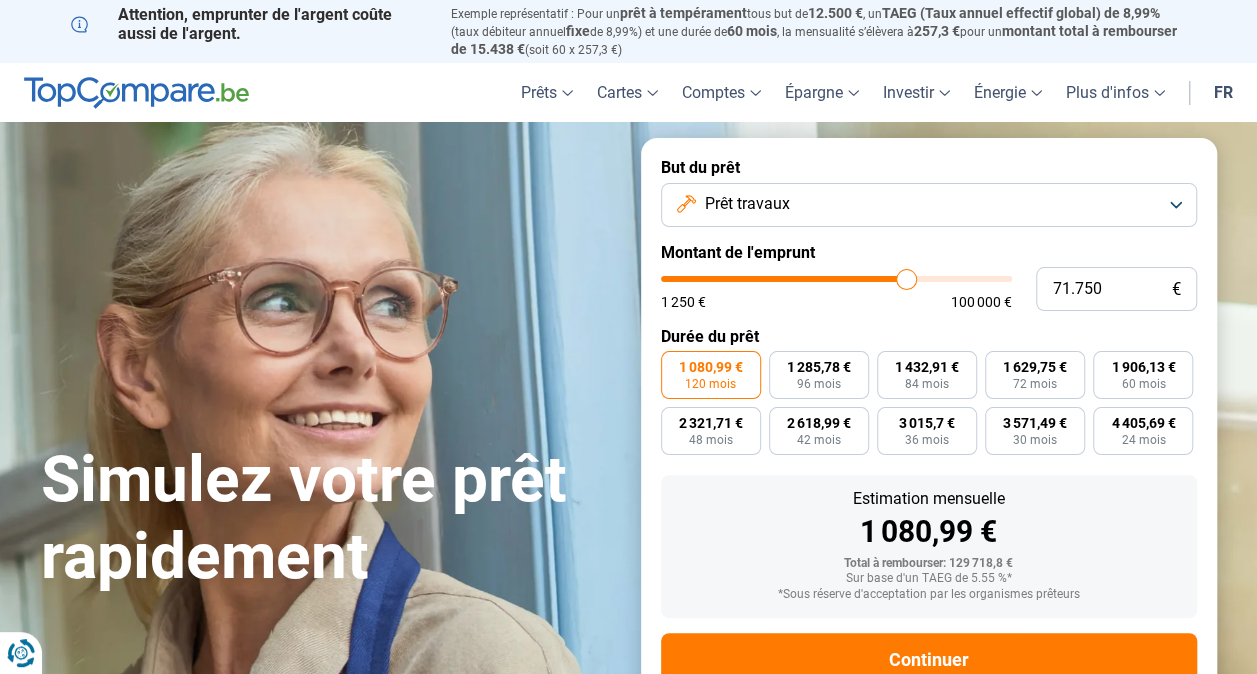 type on "72.000" 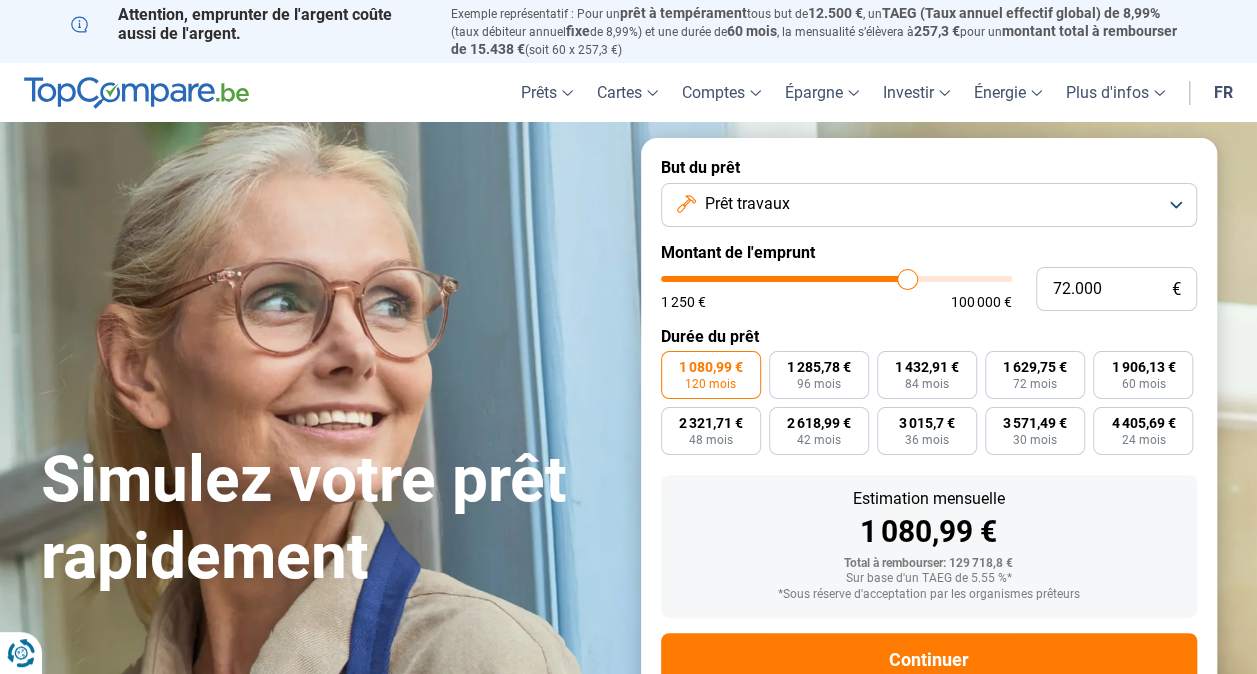 type on "72.250" 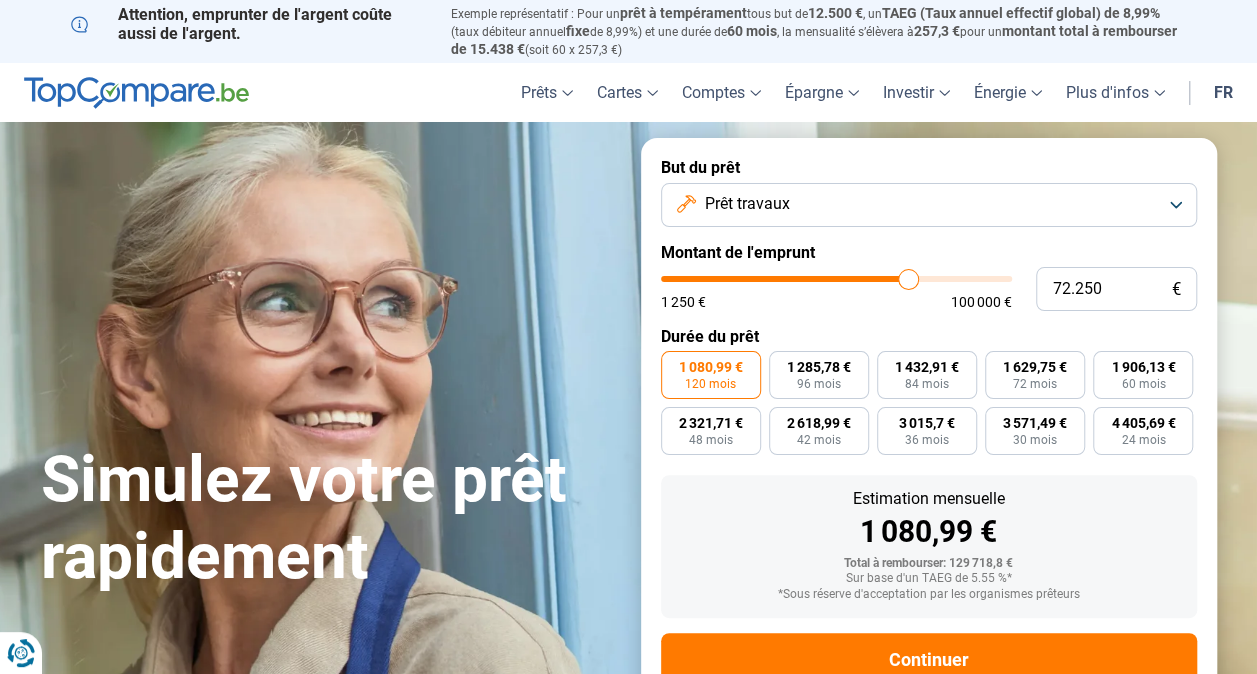 type on "72.500" 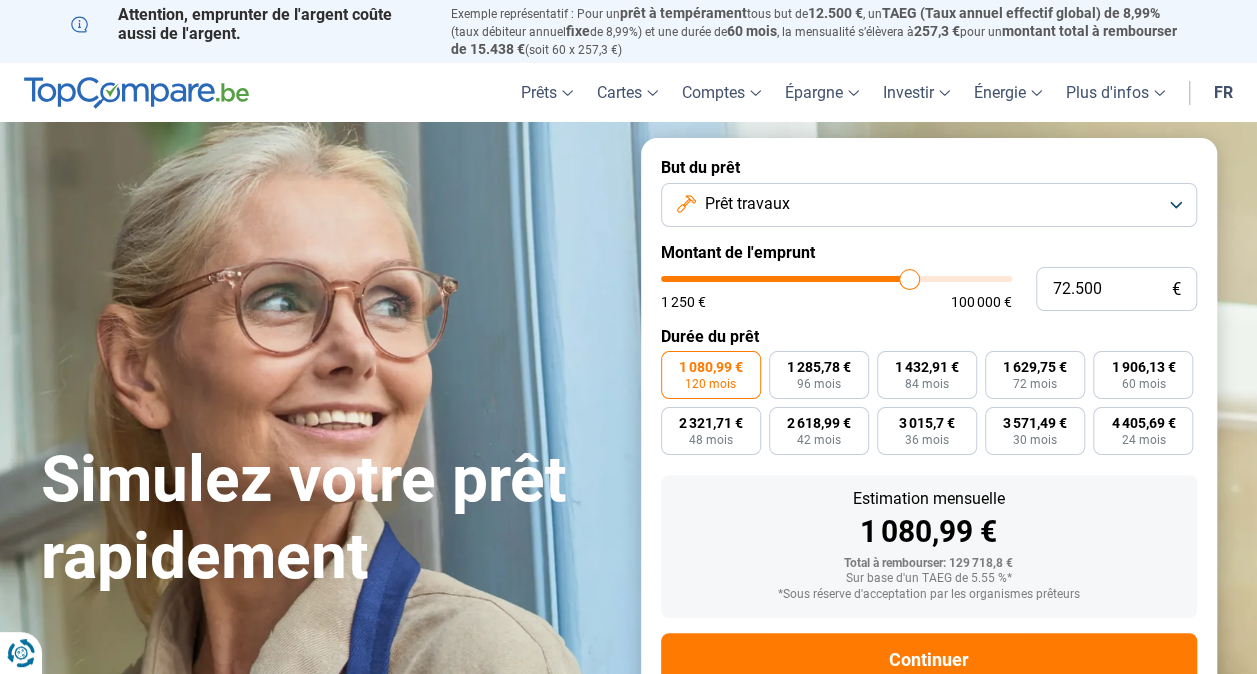 type on "72.750" 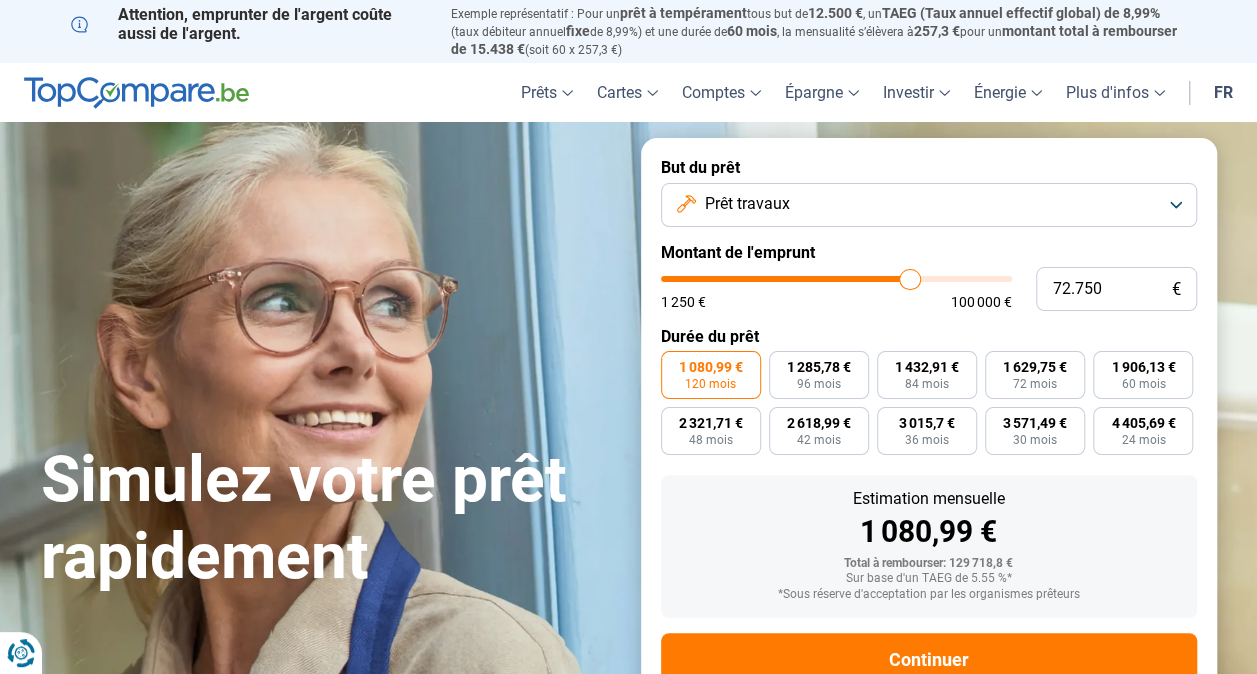 type on "73.000" 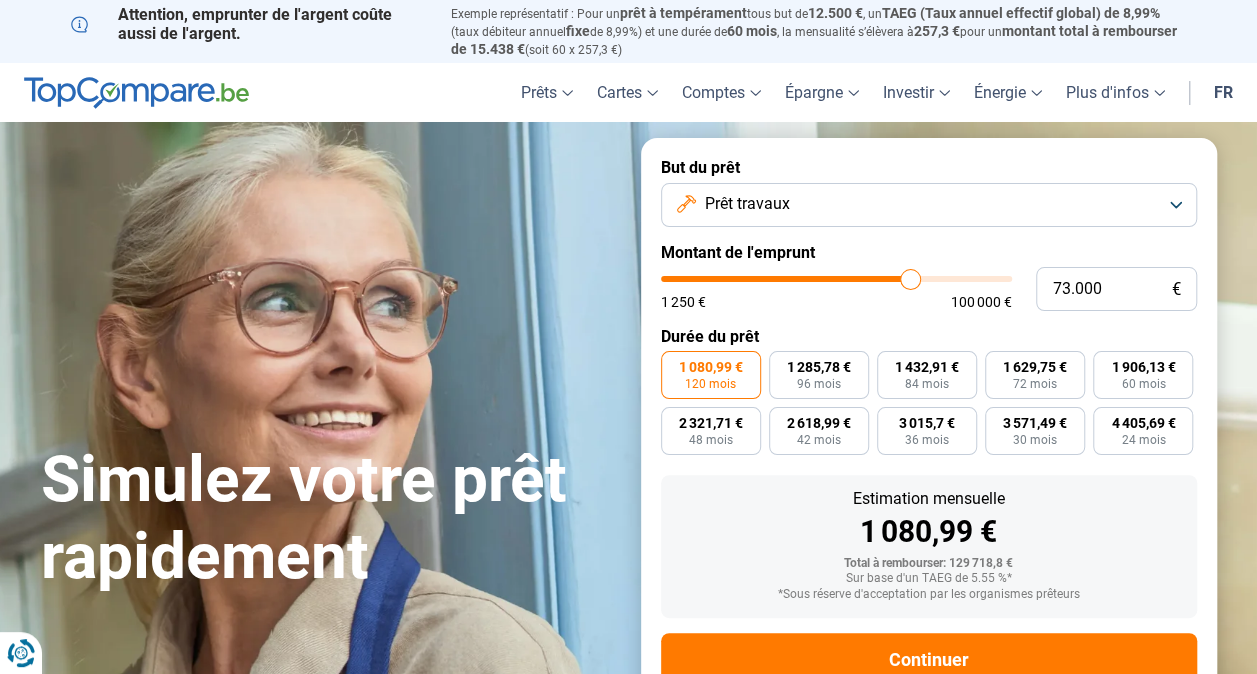type on "73.250" 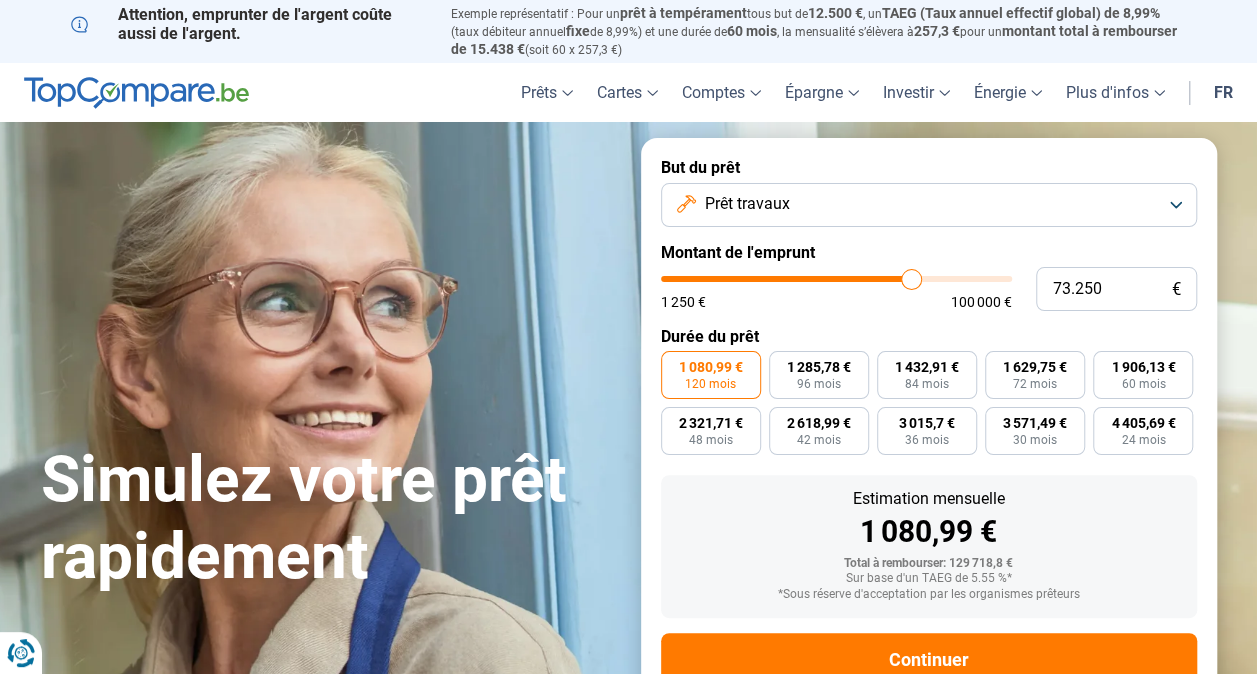 type on "73.500" 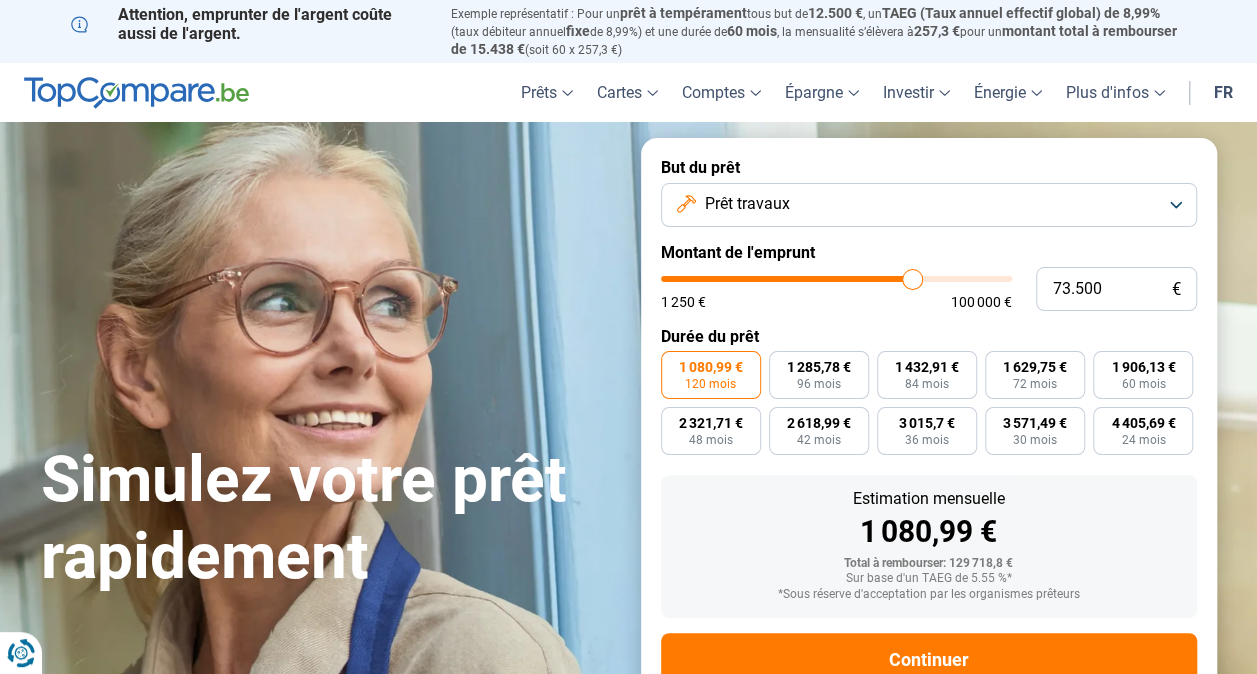 type on "73.750" 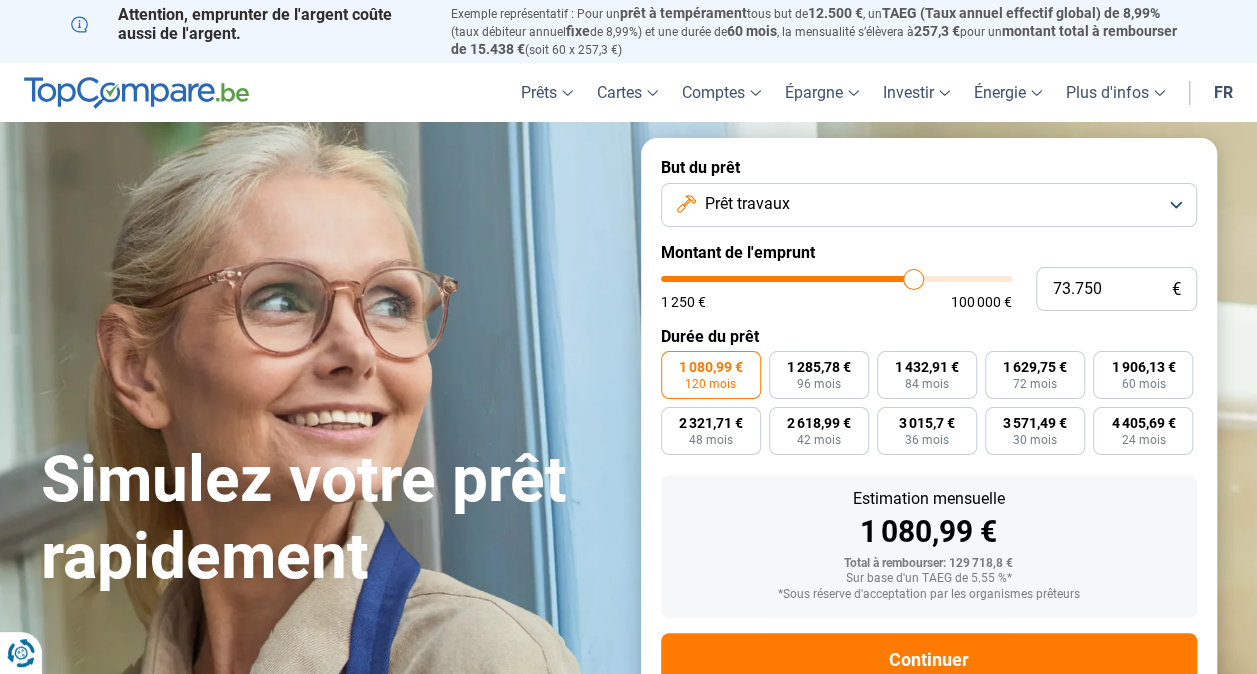 type on "74.000" 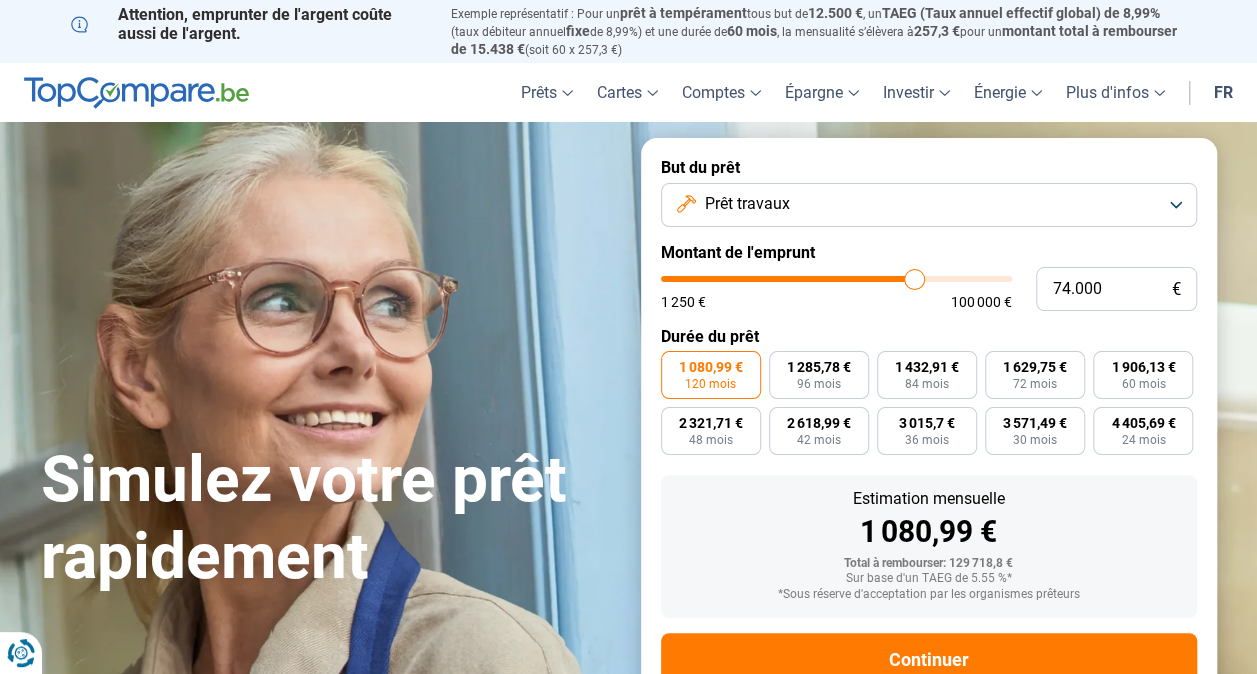 type on "74.250" 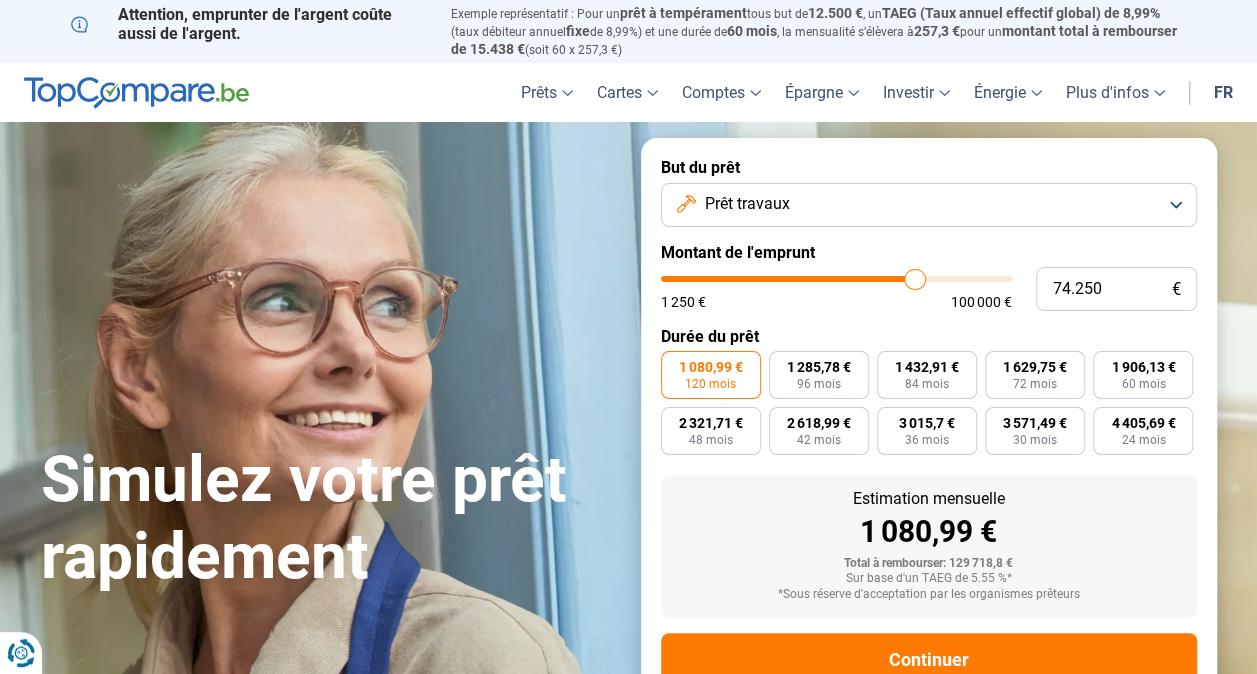type on "74.500" 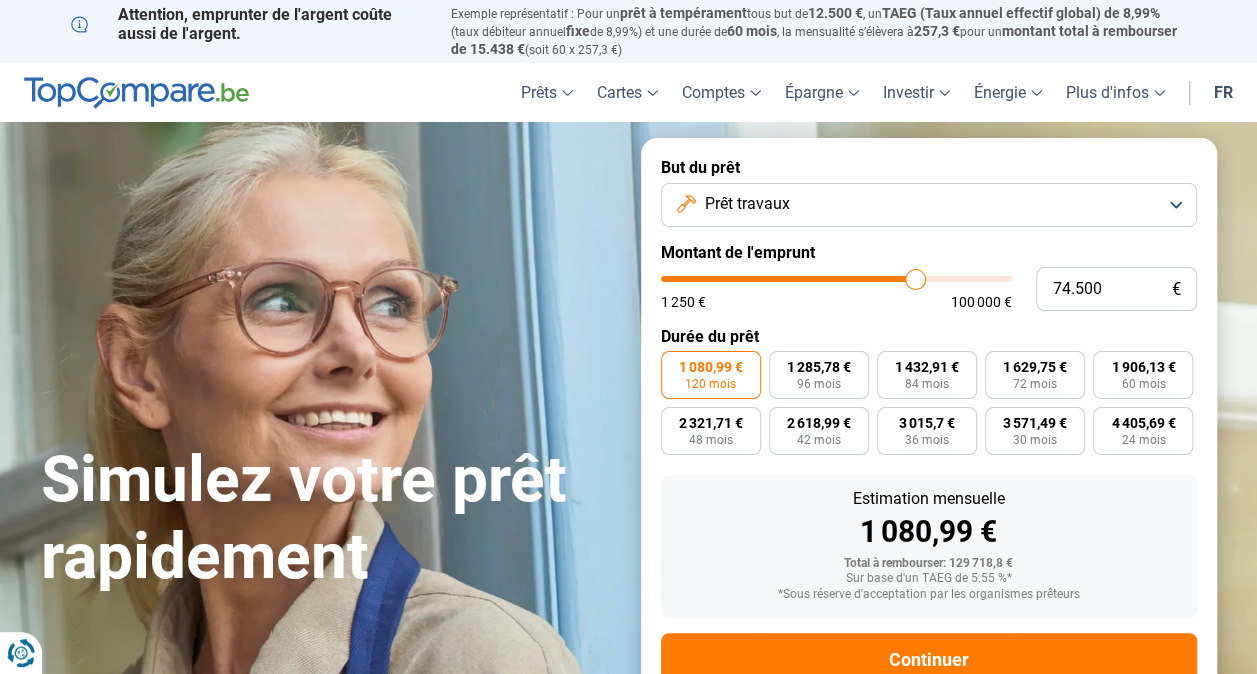 type on "74.750" 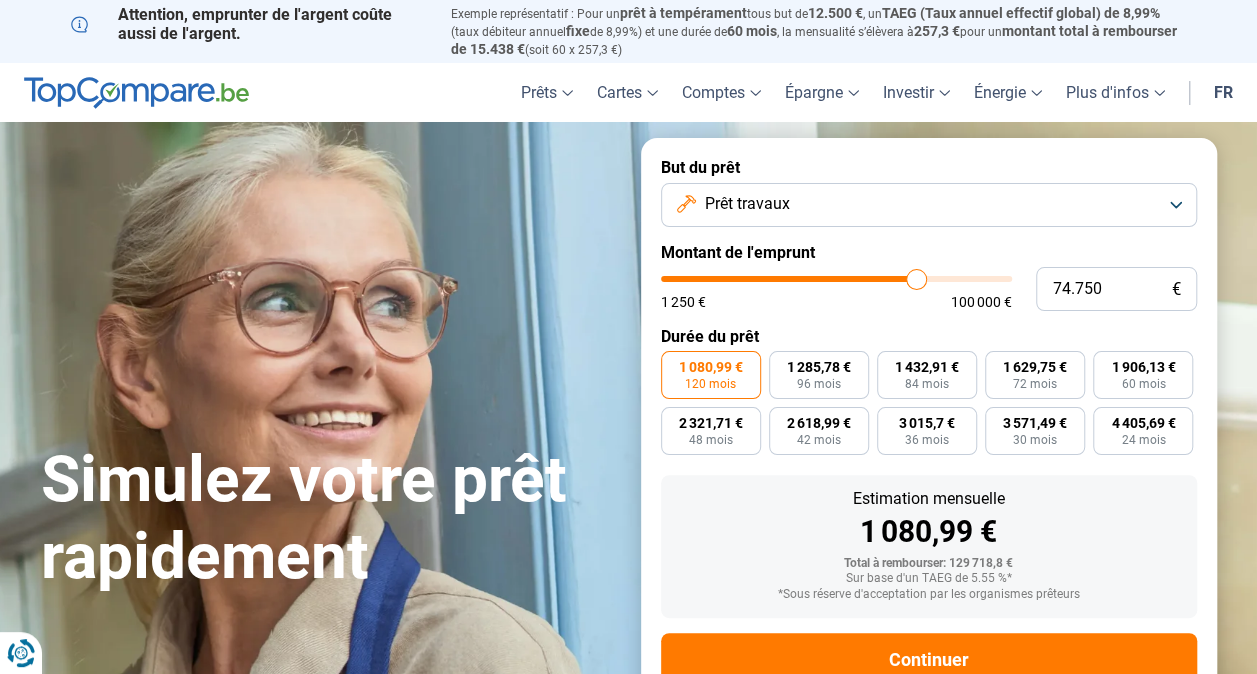 type on "75.000" 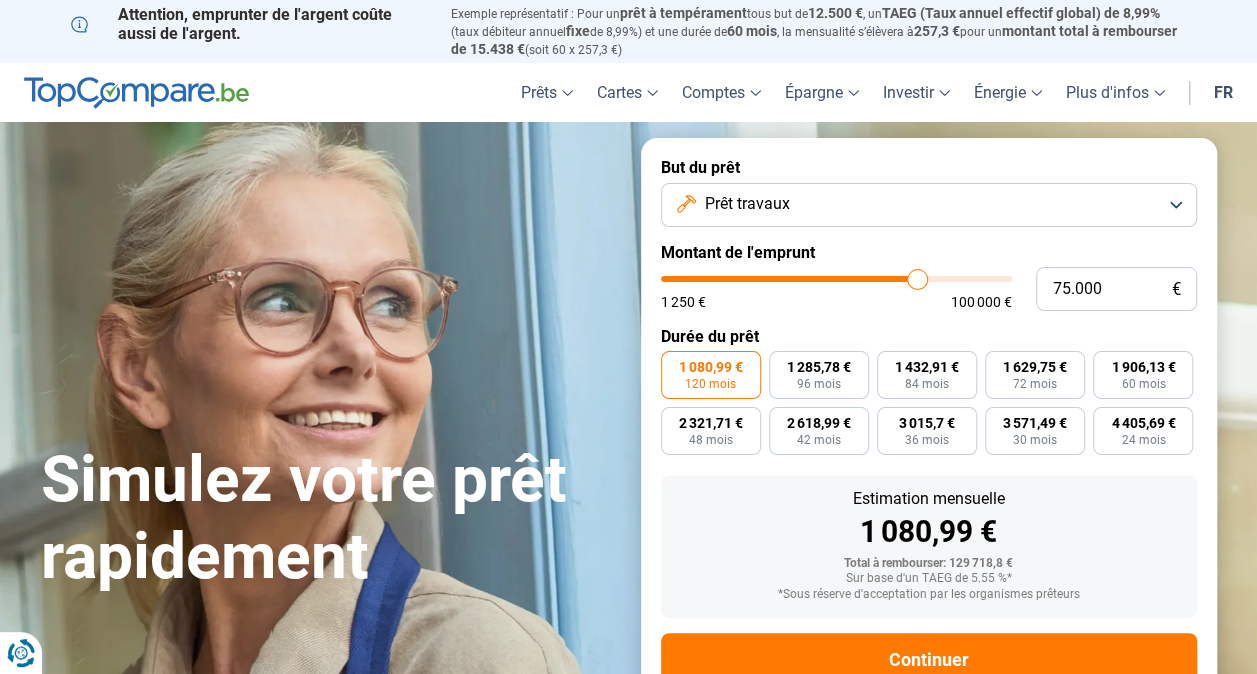 drag, startPoint x: 999, startPoint y: 282, endPoint x: 916, endPoint y: 304, distance: 85.86617 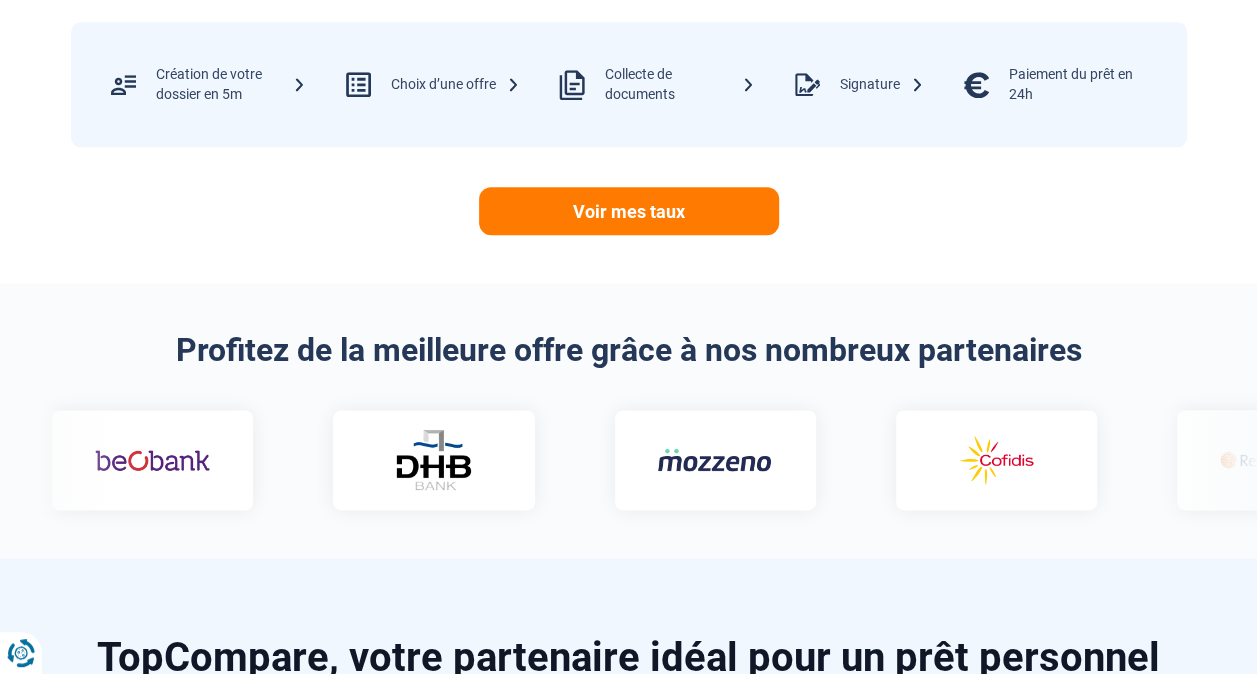 scroll, scrollTop: 764, scrollLeft: 0, axis: vertical 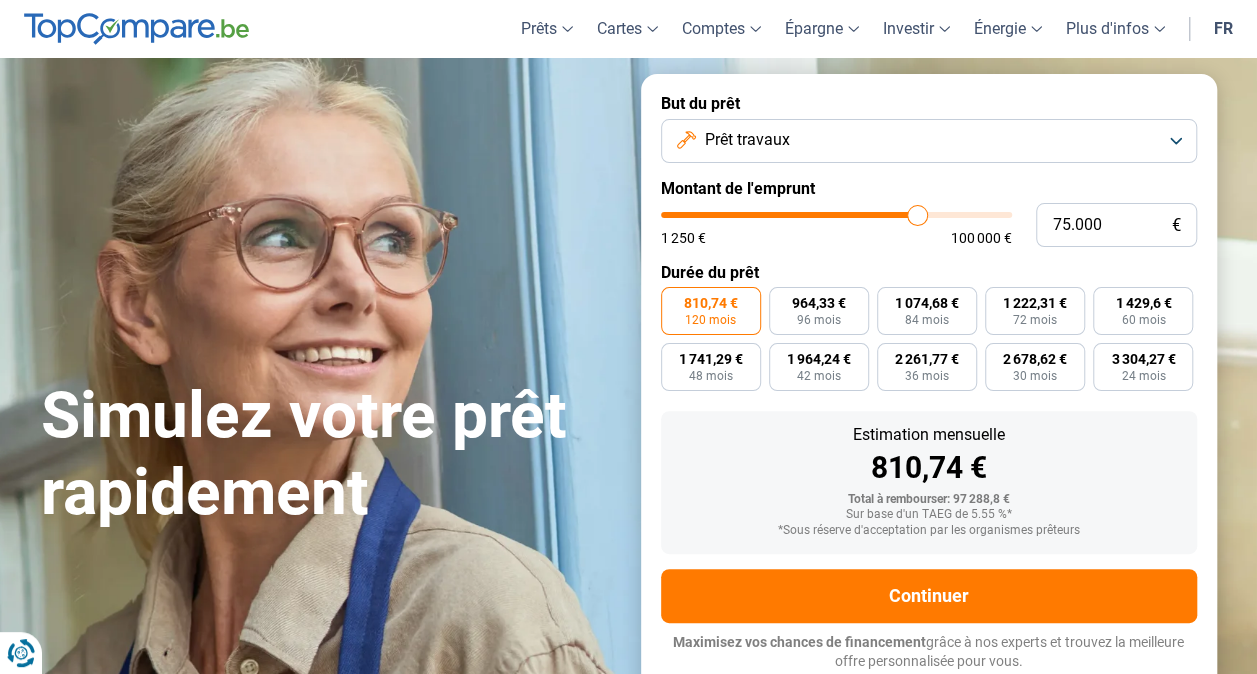 click on "Prêt travaux" at bounding box center (929, 141) 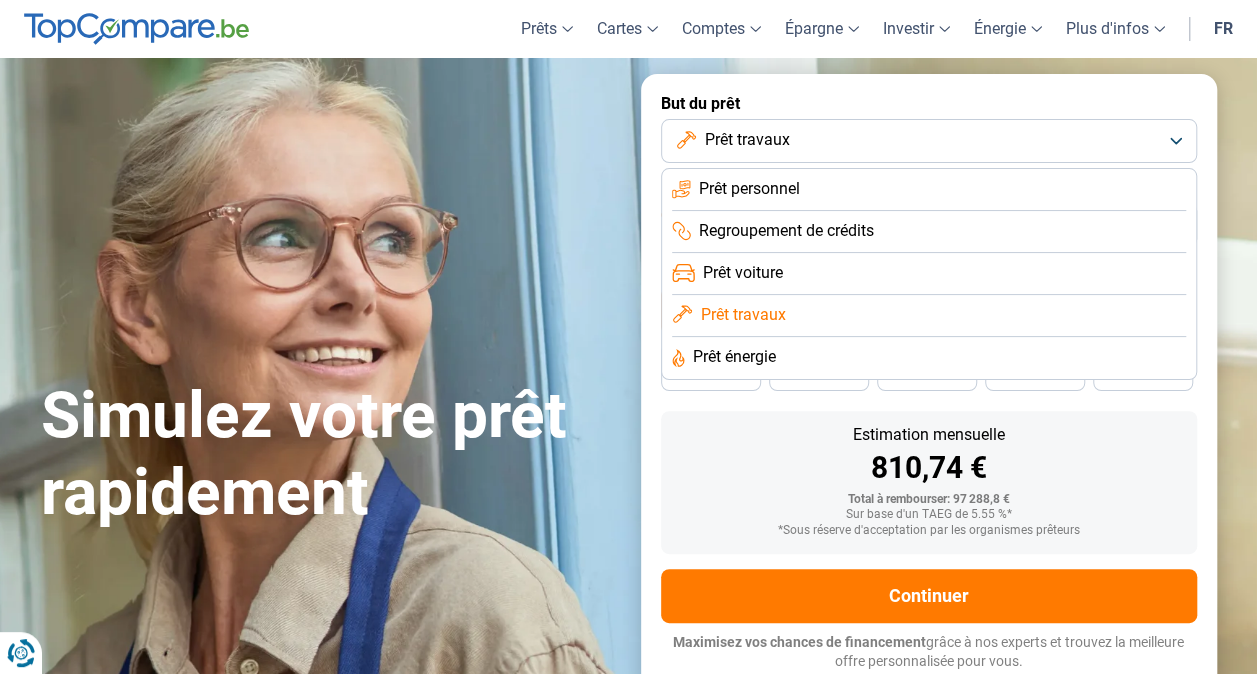 scroll, scrollTop: 164, scrollLeft: 0, axis: vertical 